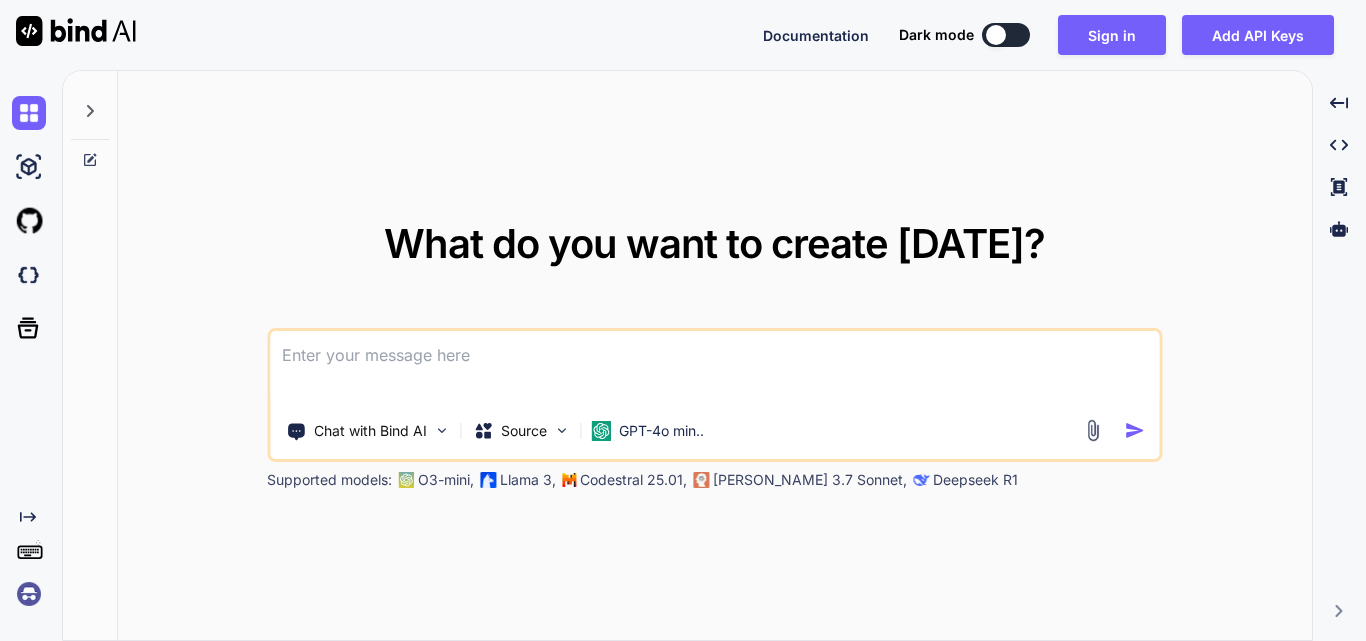 scroll, scrollTop: 0, scrollLeft: 0, axis: both 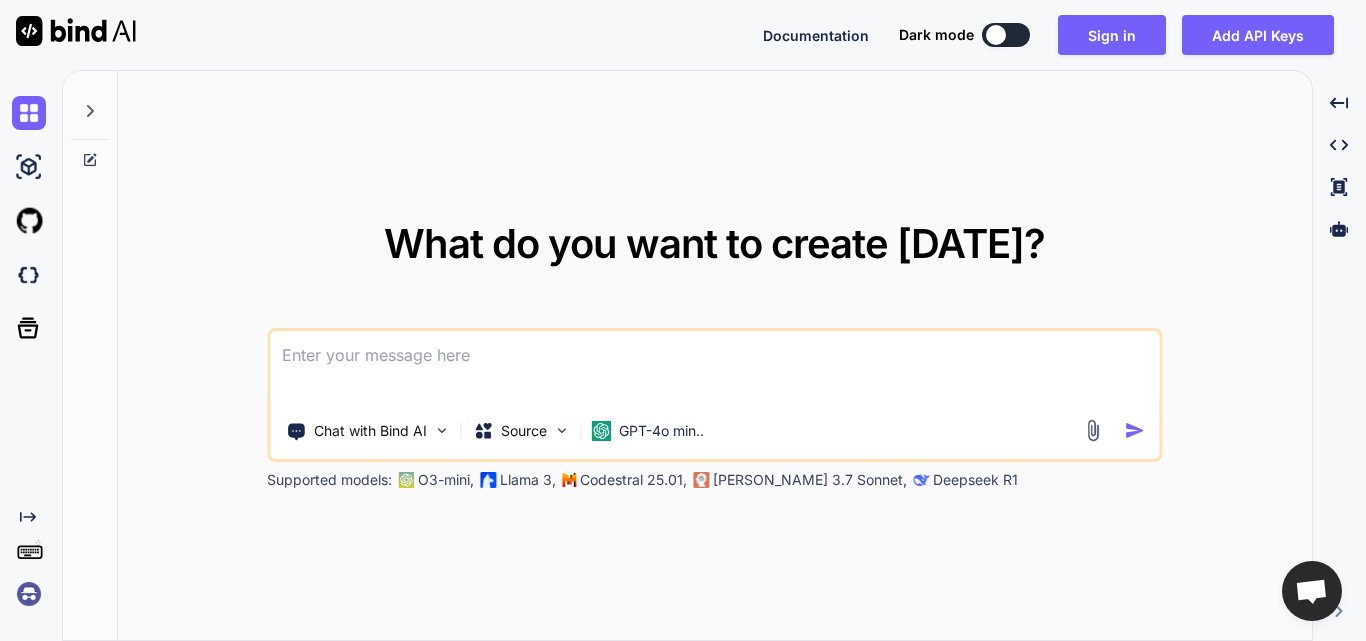 type 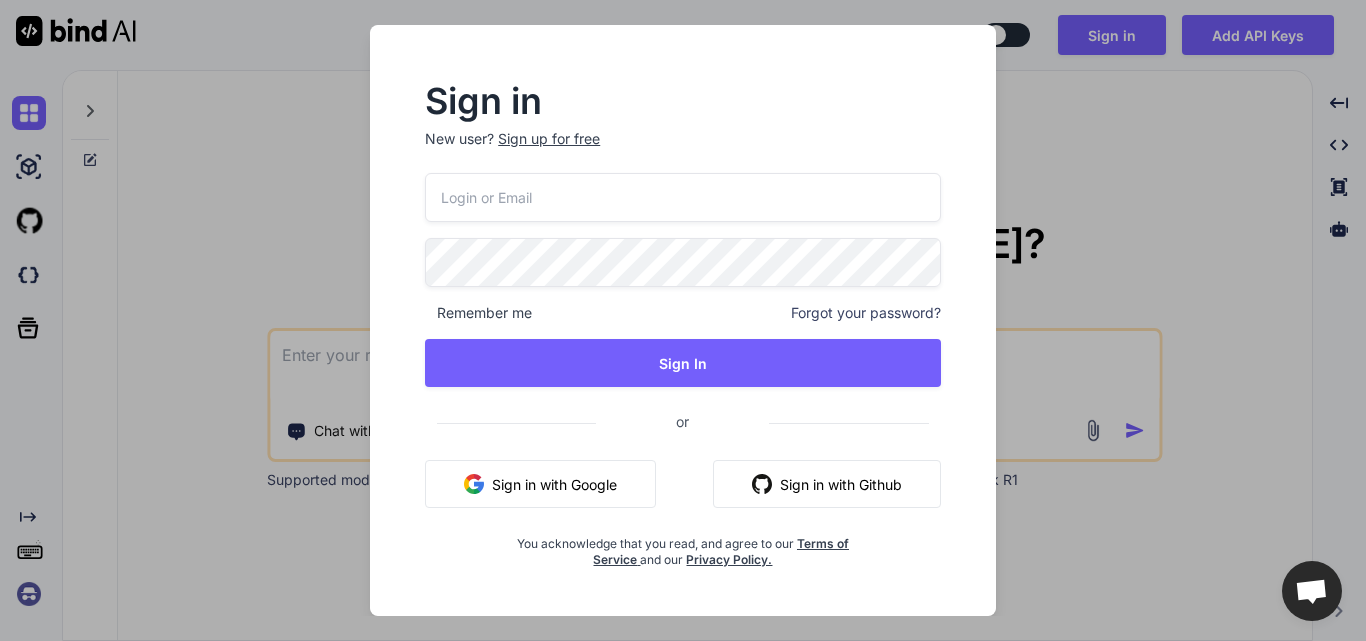 click at bounding box center [683, 197] 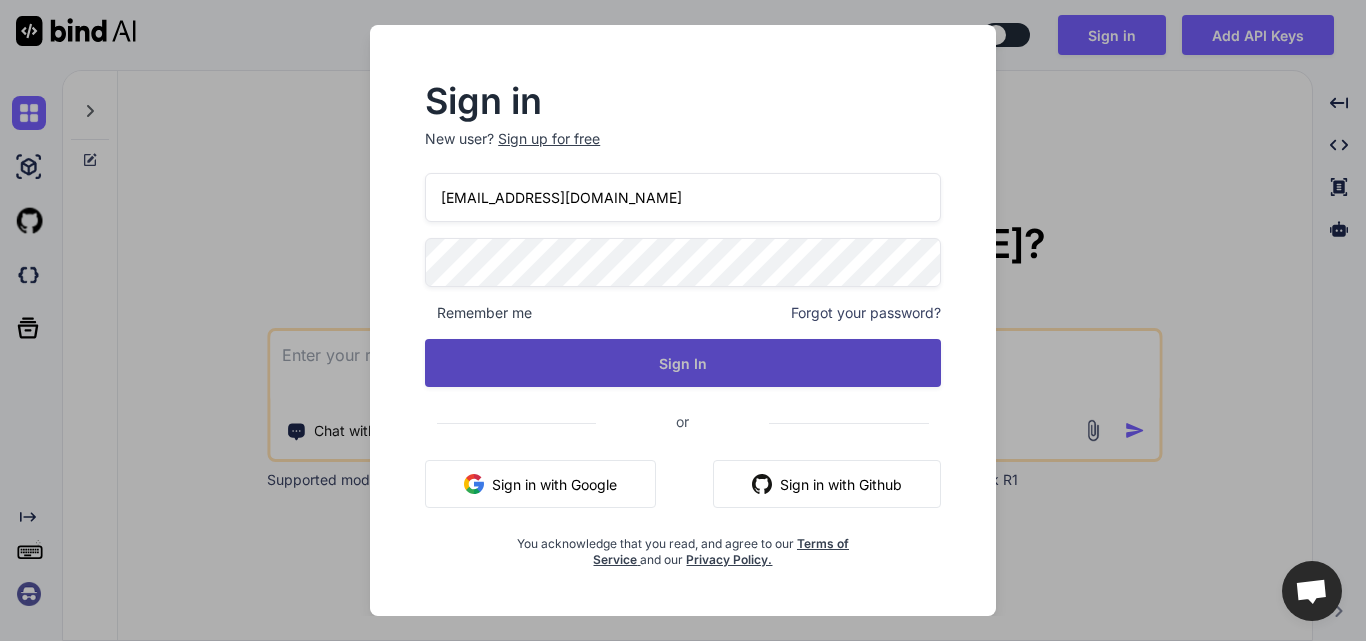 click on "Sign In" at bounding box center [683, 363] 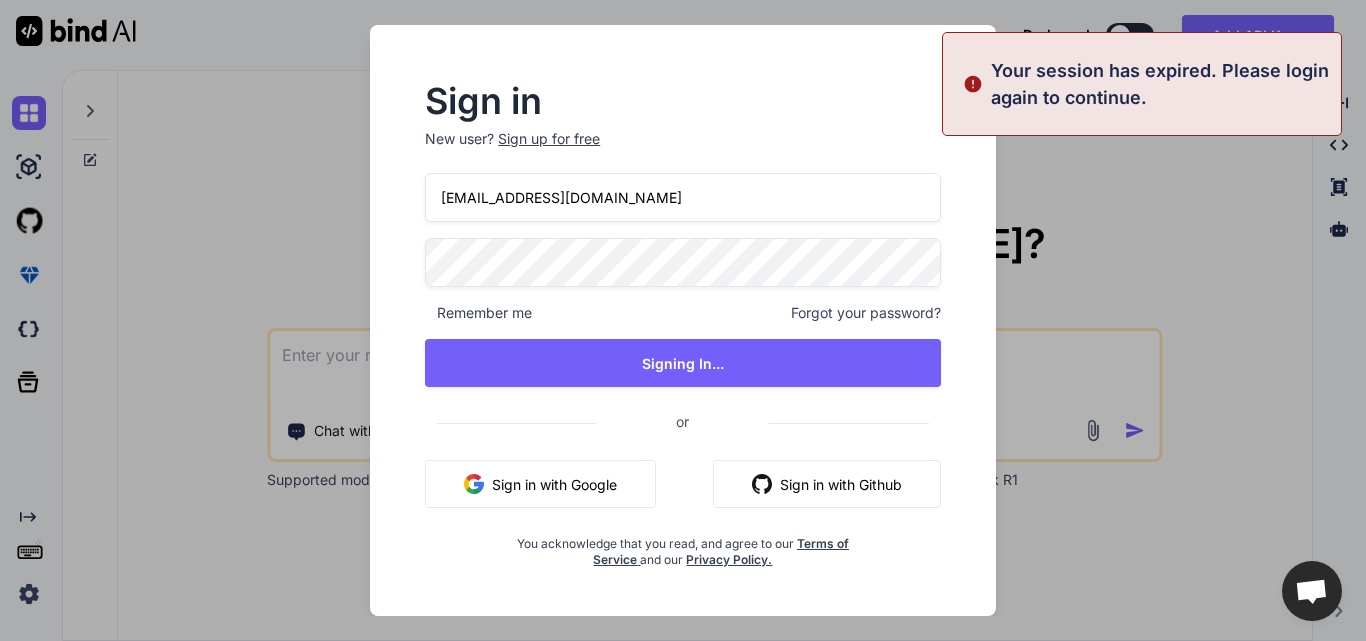 type on "x" 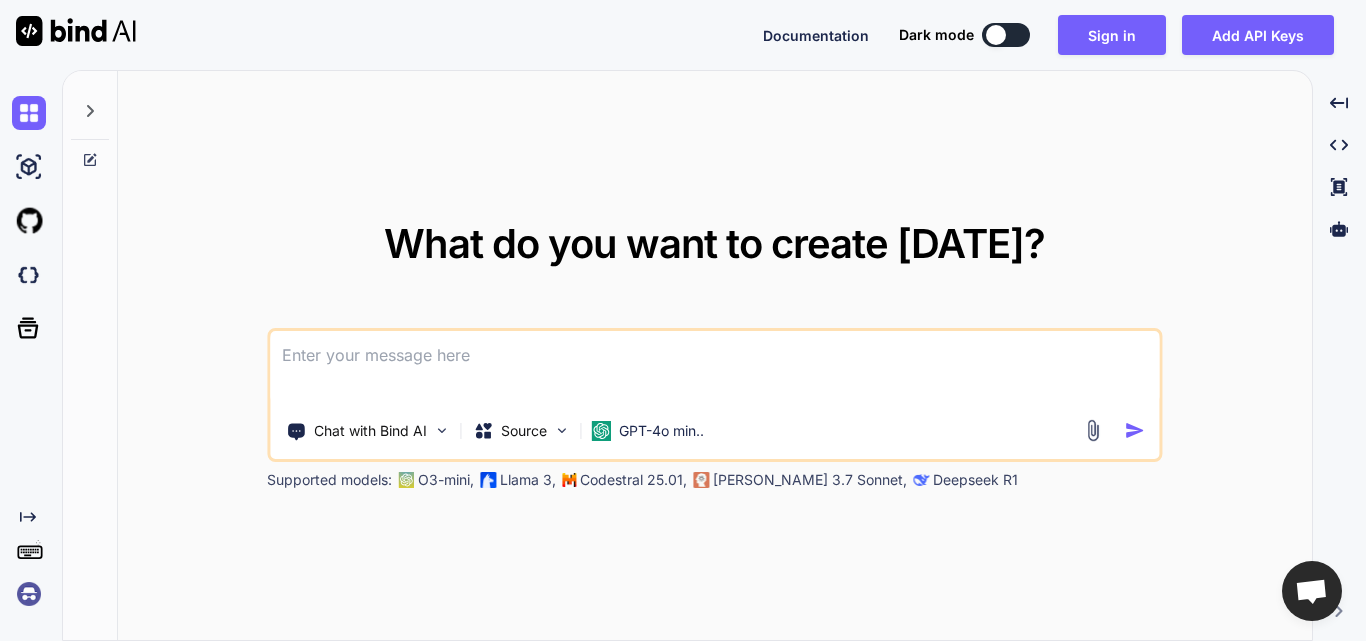 click at bounding box center (714, 368) 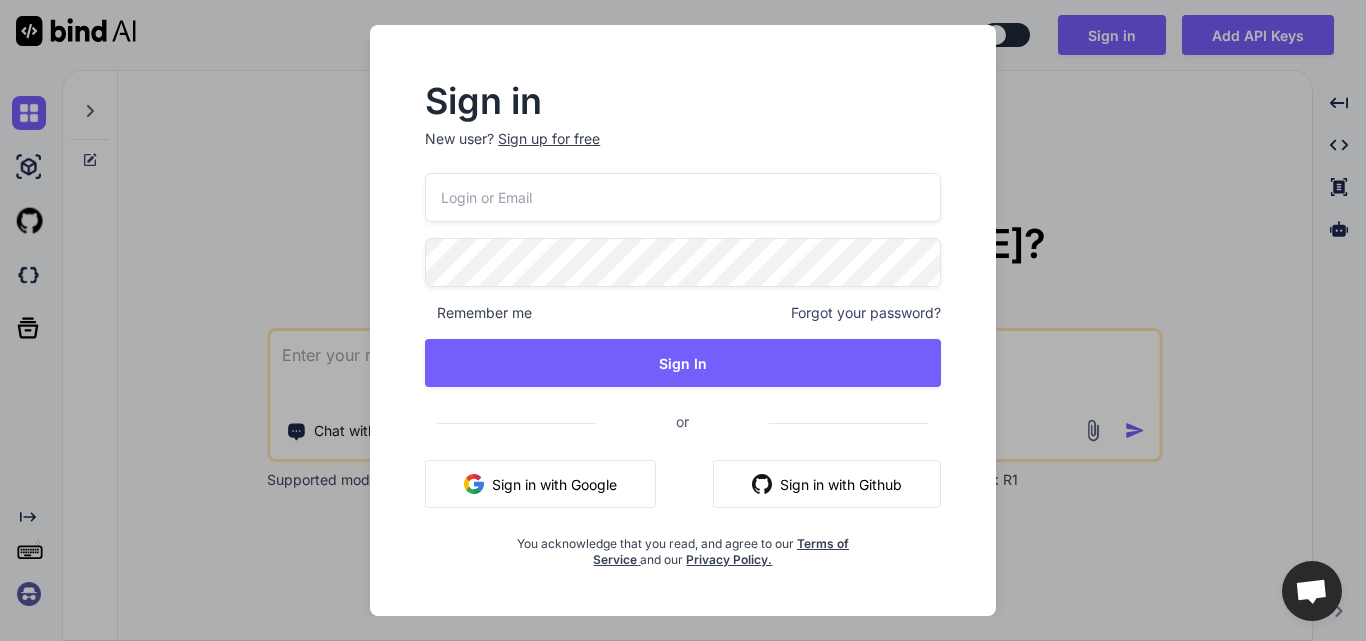 click at bounding box center (683, 197) 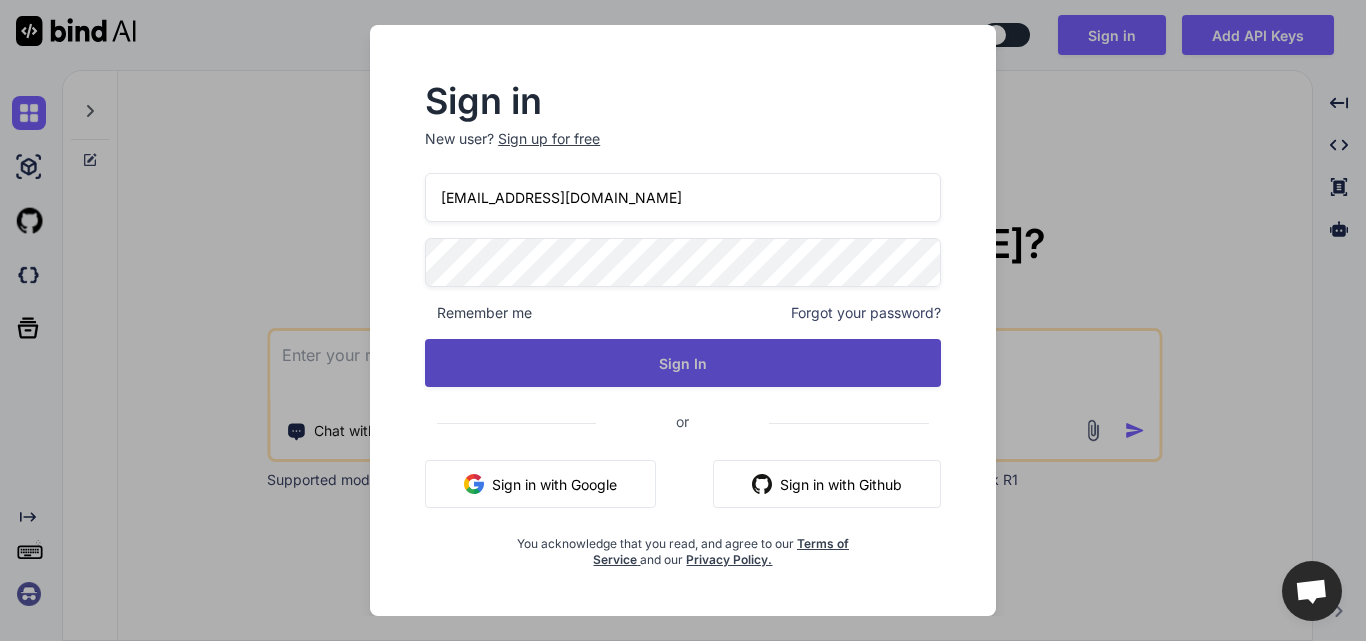 click on "Sign In" at bounding box center [683, 363] 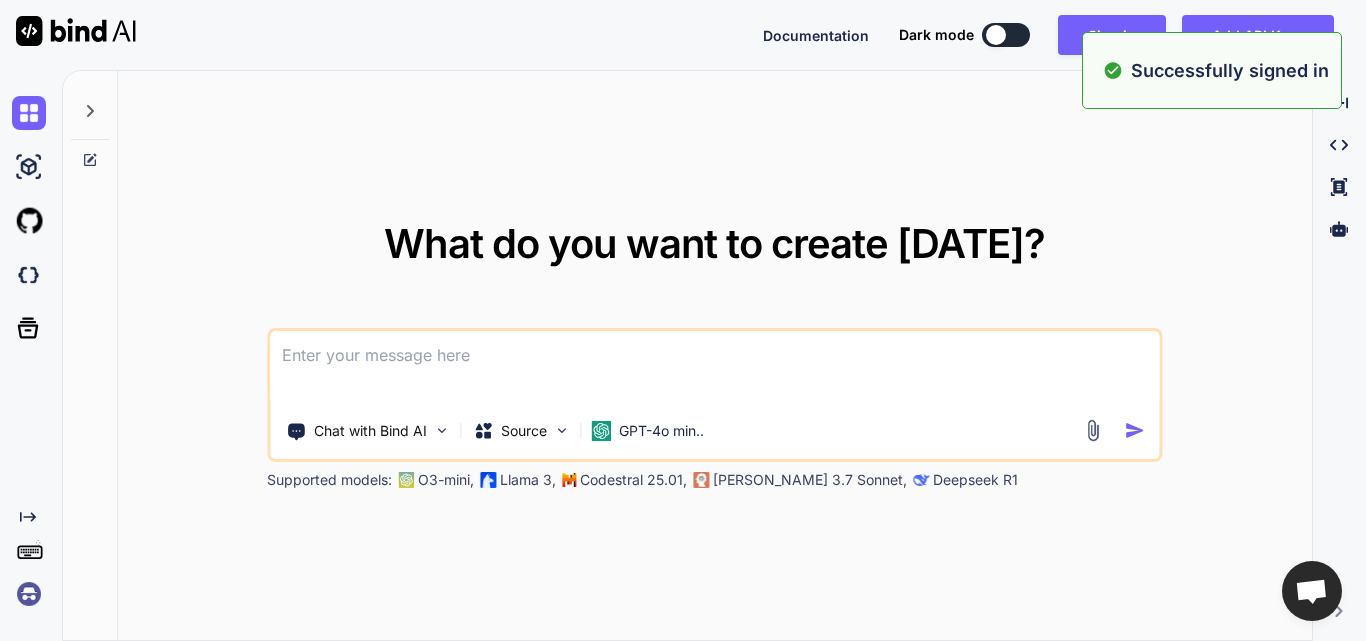 click at bounding box center (714, 368) 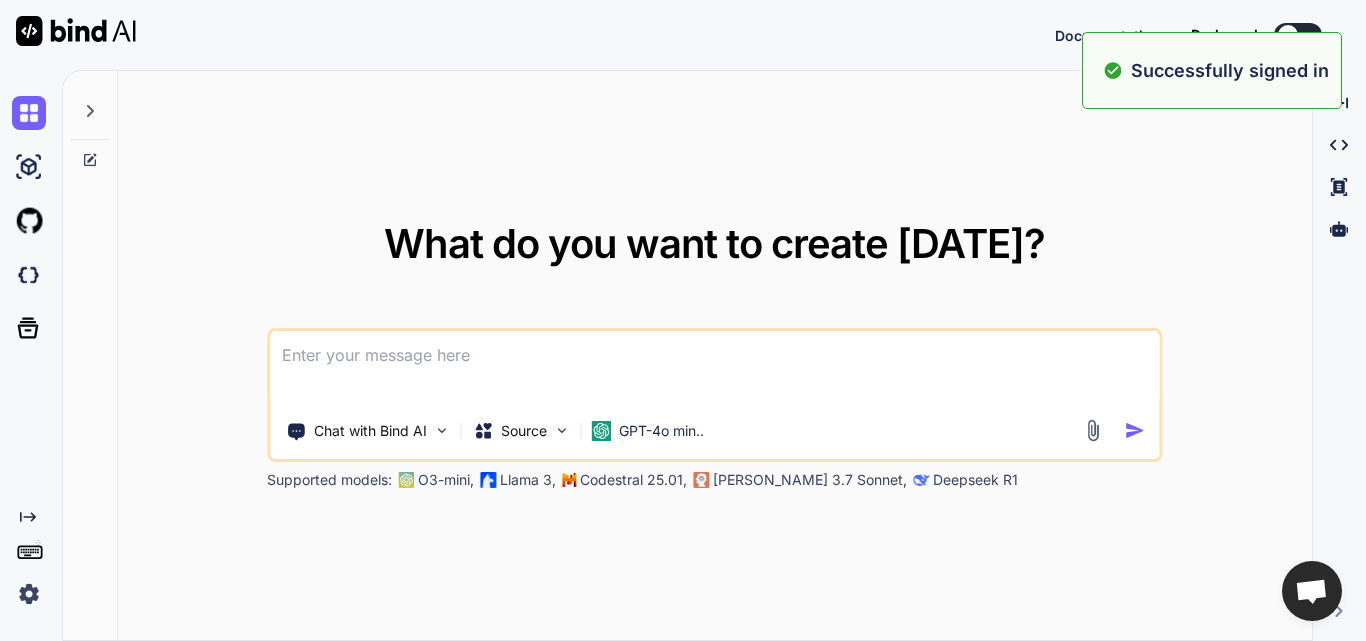 type on "x" 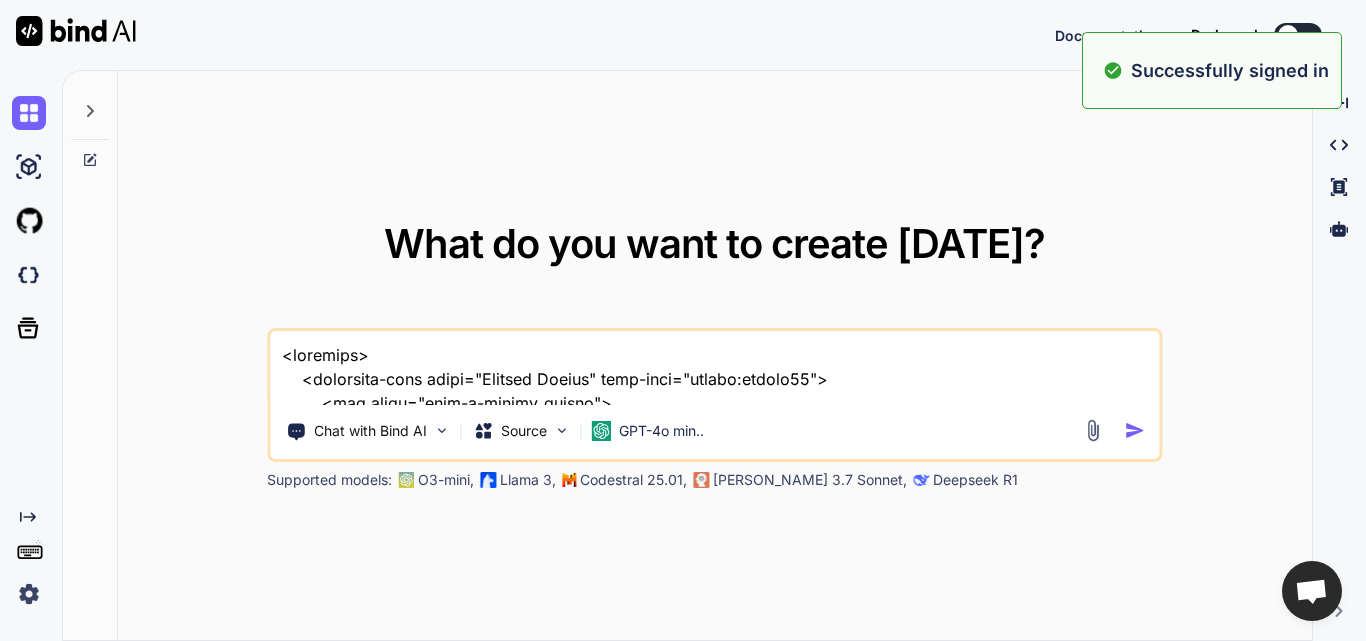 type on "x" 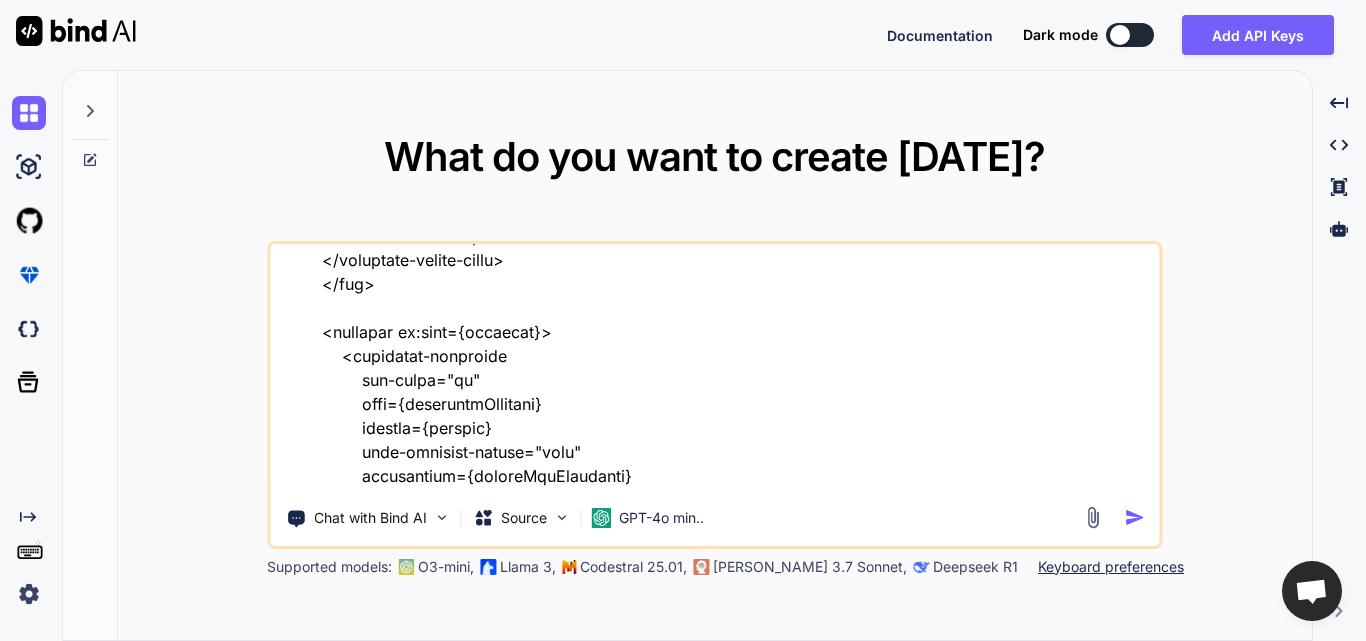 scroll, scrollTop: 1588, scrollLeft: 0, axis: vertical 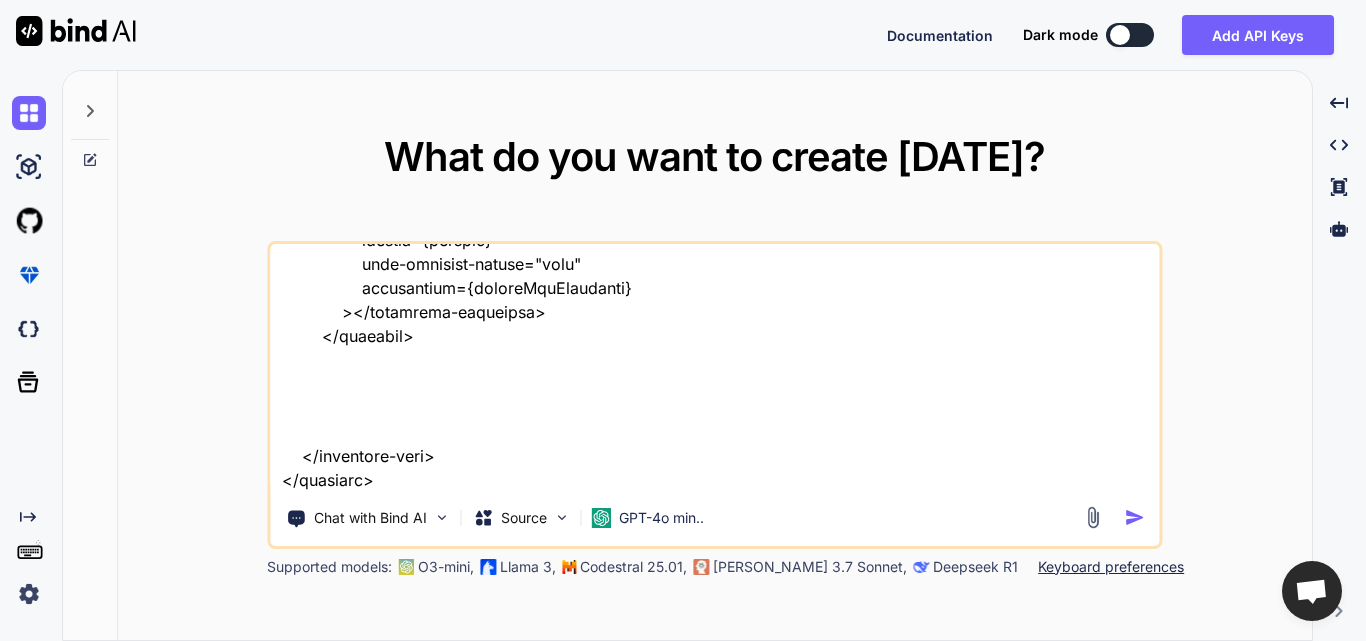 click at bounding box center [714, 368] 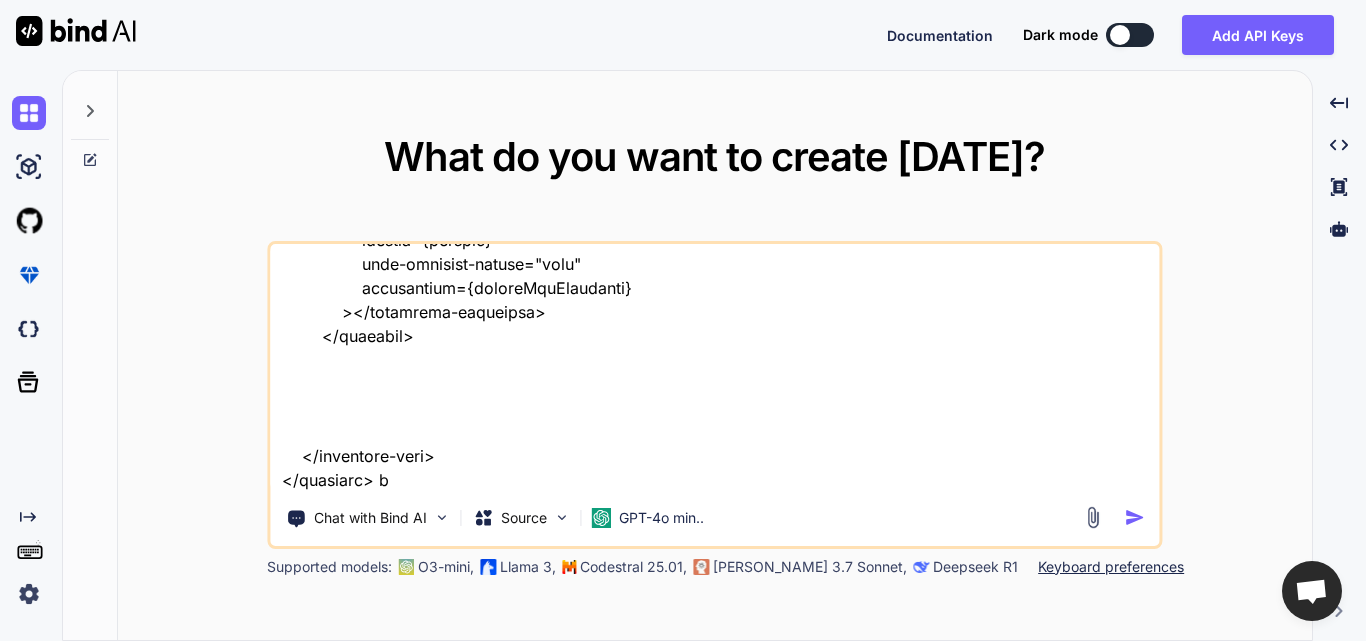type on "<template>
<lightning-card title="Vehicle Search" icon-name="custom:custom63">
<div class="slds-p-around_medium">
<lightning-layout multiple-rows="true" vertical-align="end">
<lightning-layout-item
size="12"
small-device-size="10"
medium-device-size="8"
large-device-size="6"
padding="around-small"
>
<lightning-textarea
label="Enter Vehicle Names (one per line)"
value={searchInput}
onchange={handleInputChange}
></lightning-textarea>
</lightning-layout-item>
<lightning-layout-item
size="12"
small-device-size="2"
medium-device-size="2"
large-device-size="2"
padding="around-small"
>
..." 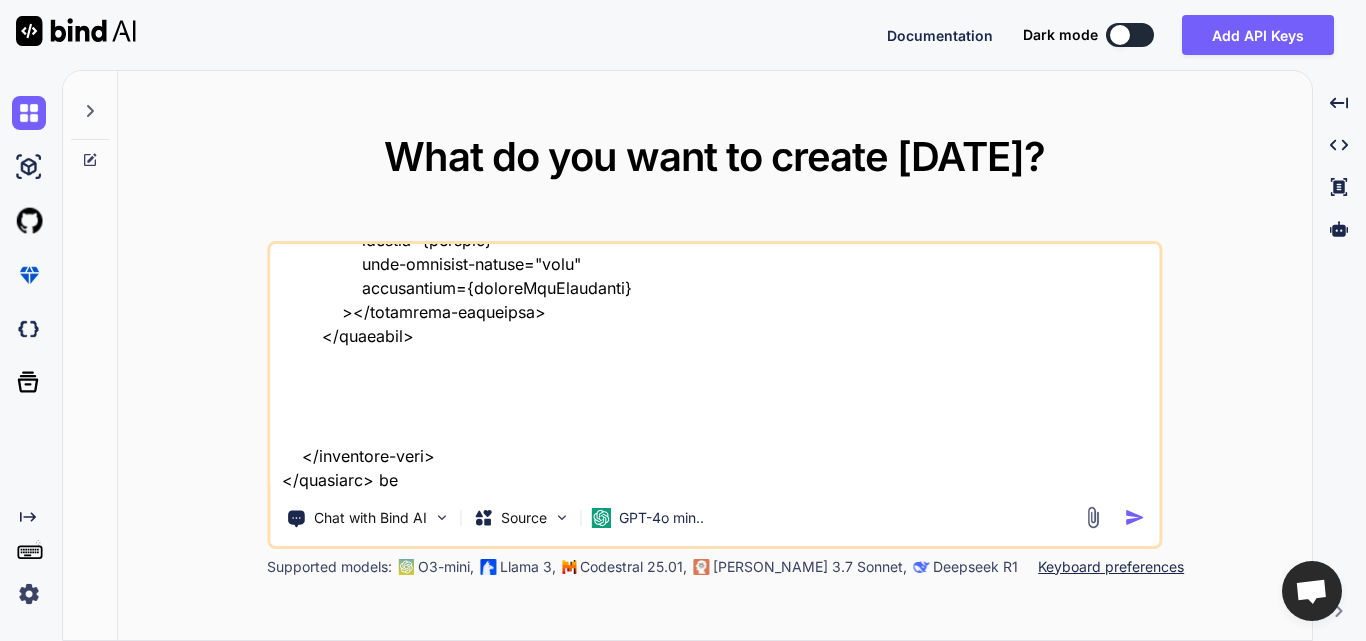 type on "<template>
<lightning-card title="Vehicle Search" icon-name="custom:custom63">
<div class="slds-p-around_medium">
<lightning-layout multiple-rows="true" vertical-align="end">
<lightning-layout-item
size="12"
small-device-size="10"
medium-device-size="8"
large-device-size="6"
padding="around-small"
>
<lightning-textarea
label="Enter Vehicle Names (one per line)"
value={searchInput}
onchange={handleInputChange}
></lightning-textarea>
</lightning-layout-item>
<lightning-layout-item
size="12"
small-device-size="2"
medium-device-size="2"
large-device-size="2"
padding="around-small"
>
..." 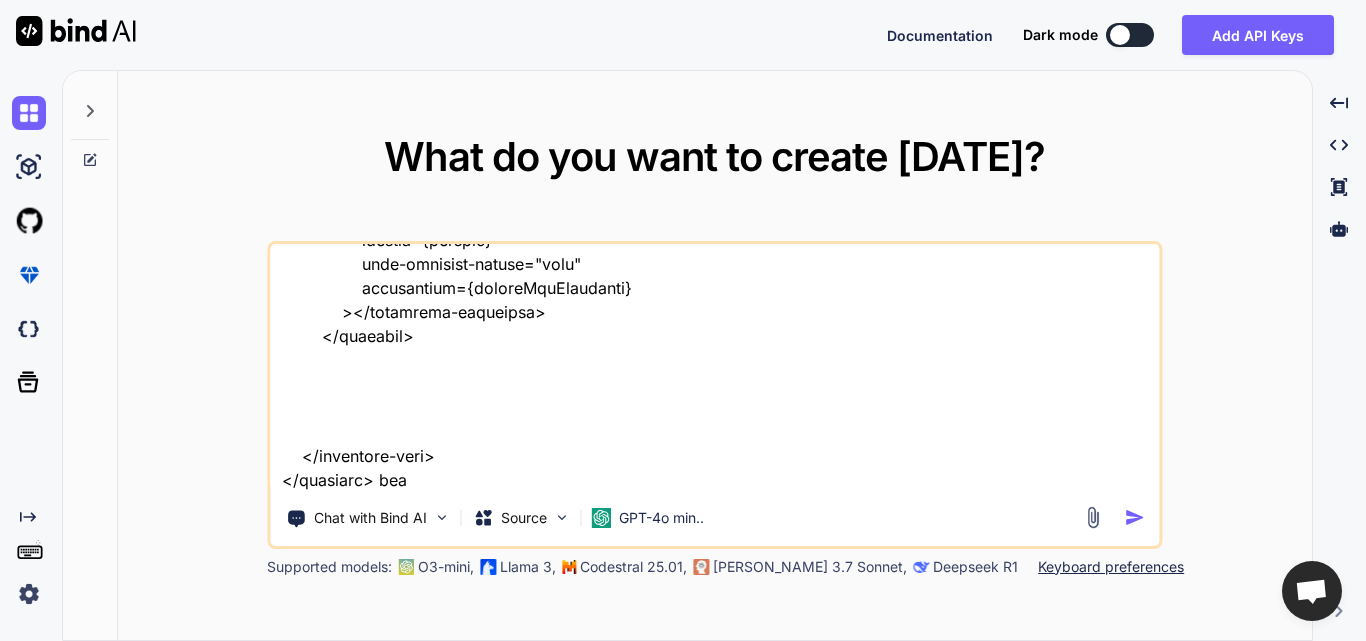 type on "<template>
<lightning-card title="Vehicle Search" icon-name="custom:custom63">
<div class="slds-p-around_medium">
<lightning-layout multiple-rows="true" vertical-align="end">
<lightning-layout-item
size="12"
small-device-size="10"
medium-device-size="8"
large-device-size="6"
padding="around-small"
>
<lightning-textarea
label="Enter Vehicle Names (one per line)"
value={searchInput}
onchange={handleInputChange}
></lightning-textarea>
</lightning-layout-item>
<lightning-layout-item
size="12"
small-device-size="2"
medium-device-size="2"
large-device-size="2"
padding="around-small"
>
..." 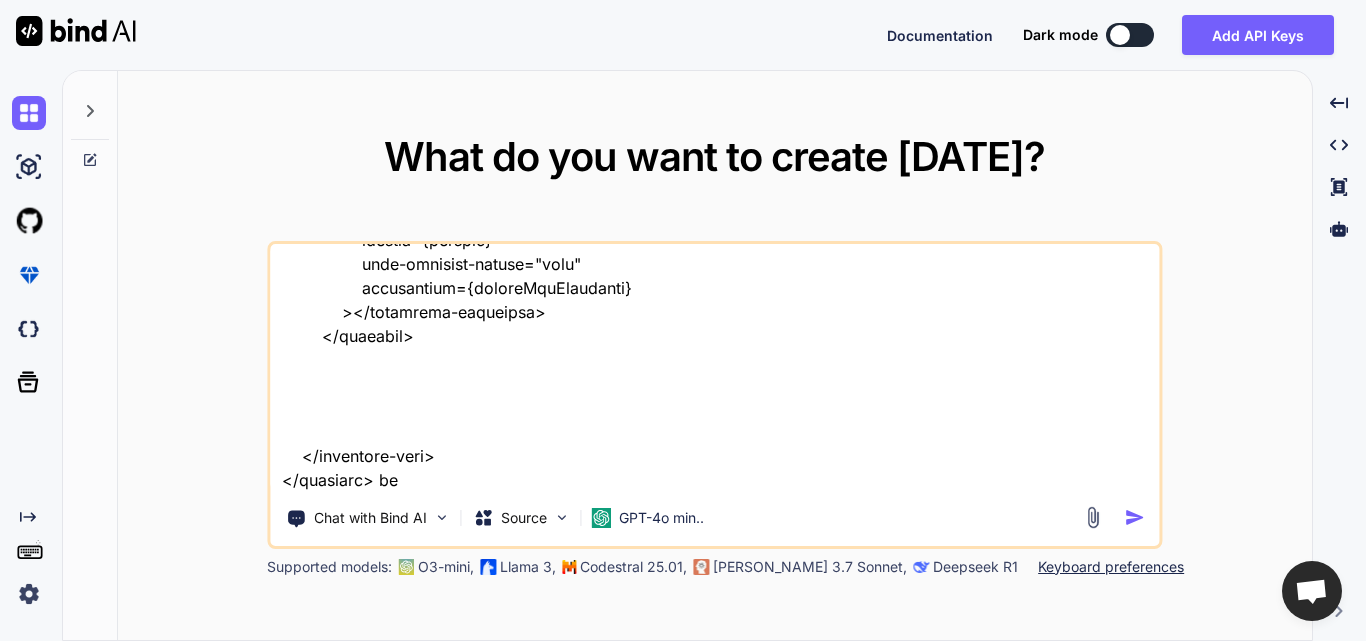 type on "<template>
<lightning-card title="Vehicle Search" icon-name="custom:custom63">
<div class="slds-p-around_medium">
<lightning-layout multiple-rows="true" vertical-align="end">
<lightning-layout-item
size="12"
small-device-size="10"
medium-device-size="8"
large-device-size="6"
padding="around-small"
>
<lightning-textarea
label="Enter Vehicle Names (one per line)"
value={searchInput}
onchange={handleInputChange}
></lightning-textarea>
</lightning-layout-item>
<lightning-layout-item
size="12"
small-device-size="2"
medium-device-size="2"
large-device-size="2"
padding="around-small"
>
..." 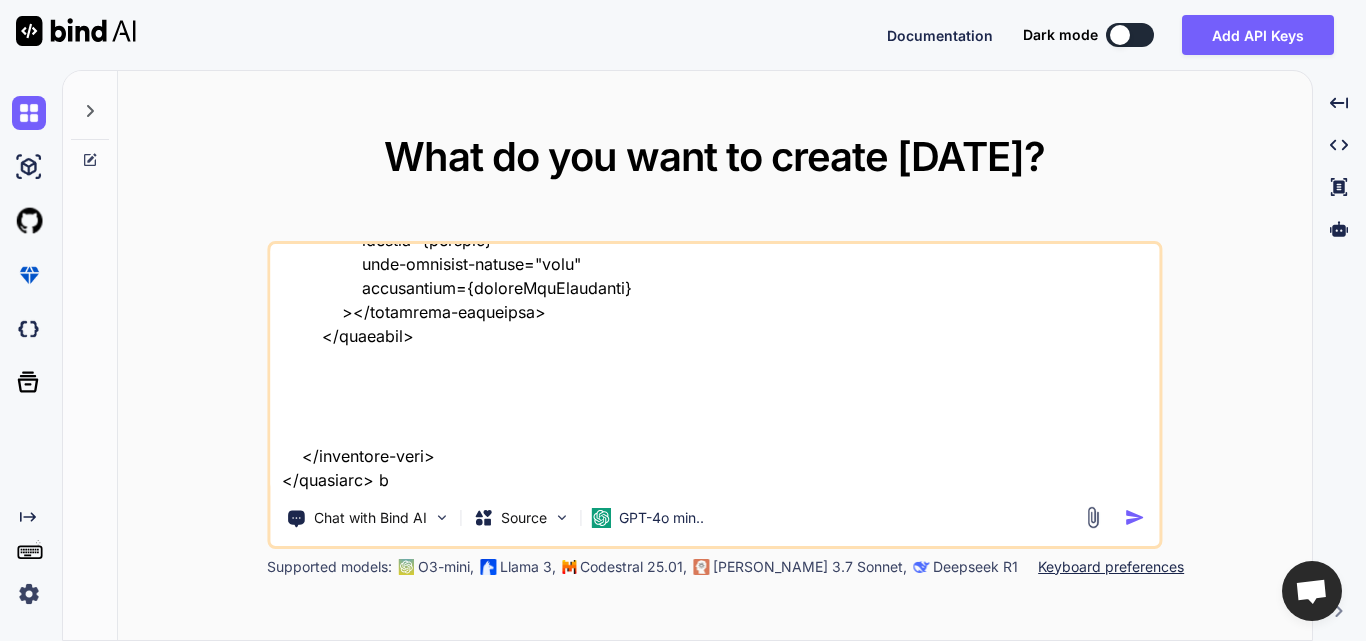 type on "<template>
<lightning-card title="Vehicle Search" icon-name="custom:custom63">
<div class="slds-p-around_medium">
<lightning-layout multiple-rows="true" vertical-align="end">
<lightning-layout-item
size="12"
small-device-size="10"
medium-device-size="8"
large-device-size="6"
padding="around-small"
>
<lightning-textarea
label="Enter Vehicle Names (one per line)"
value={searchInput}
onchange={handleInputChange}
></lightning-textarea>
</lightning-layout-item>
<lightning-layout-item
size="12"
small-device-size="2"
medium-device-size="2"
large-device-size="2"
padding="around-small"
>
..." 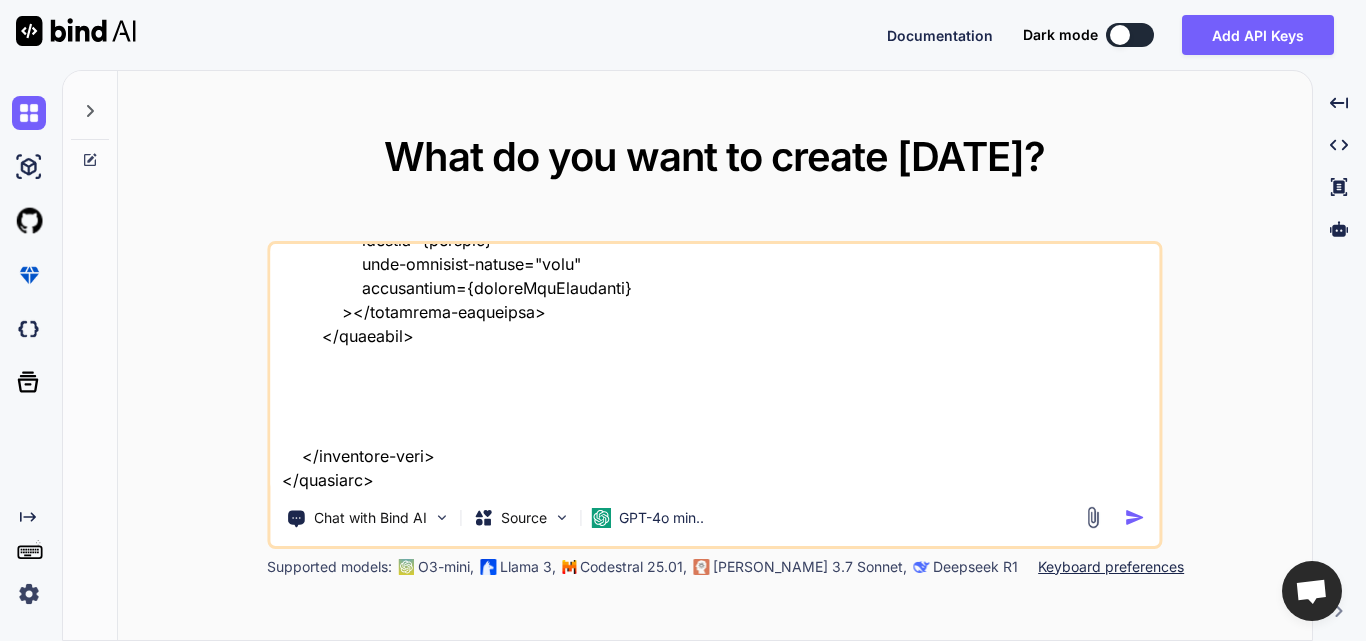 type on "<template>
<lightning-card title="Vehicle Search" icon-name="custom:custom63">
<div class="slds-p-around_medium">
<lightning-layout multiple-rows="true" vertical-align="end">
<lightning-layout-item
size="12"
small-device-size="10"
medium-device-size="8"
large-device-size="6"
padding="around-small"
>
<lightning-textarea
label="Enter Vehicle Names (one per line)"
value={searchInput}
onchange={handleInputChange}
></lightning-textarea>
</lightning-layout-item>
<lightning-layout-item
size="12"
small-device-size="2"
medium-device-size="2"
large-device-size="2"
padding="around-small"
>
..." 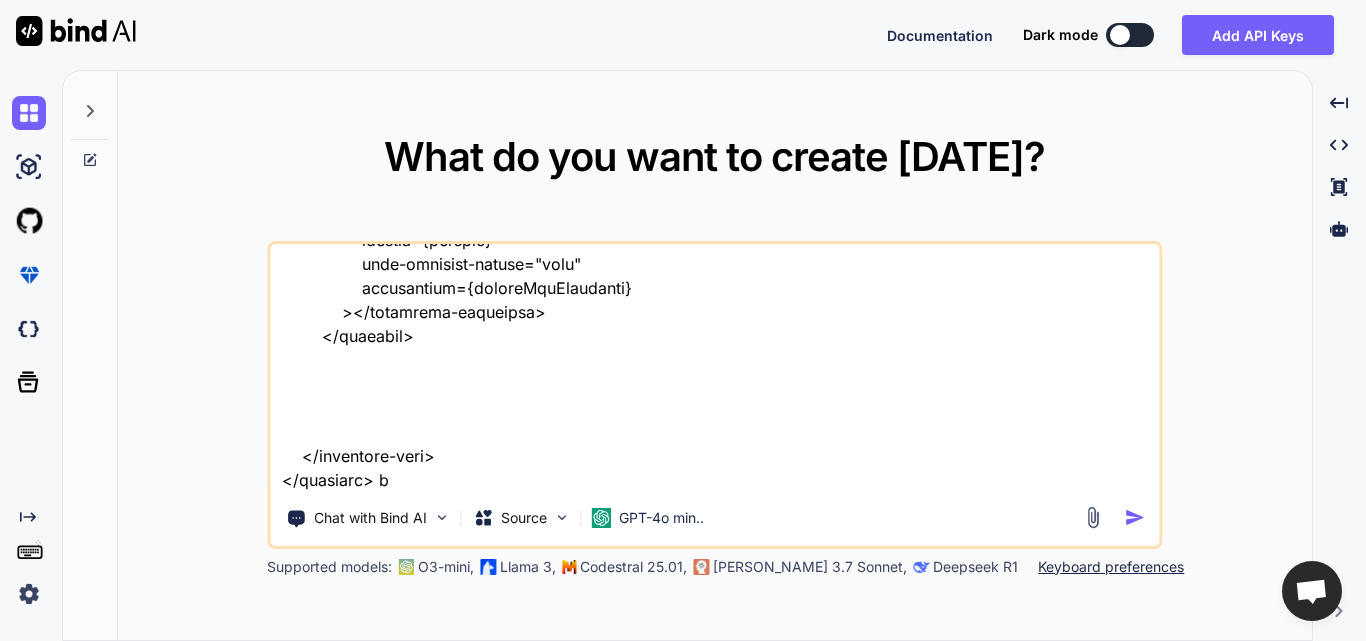 type on "x" 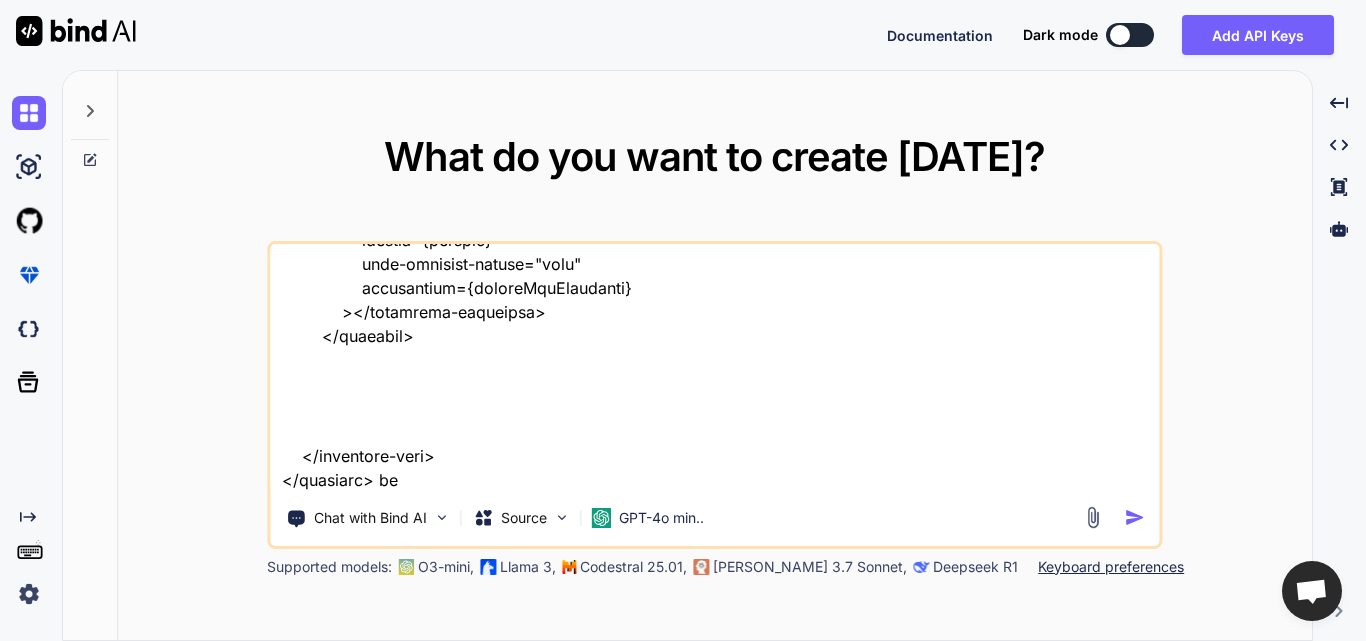 type on "<template>
<lightning-card title="Vehicle Search" icon-name="custom:custom63">
<div class="slds-p-around_medium">
<lightning-layout multiple-rows="true" vertical-align="end">
<lightning-layout-item
size="12"
small-device-size="10"
medium-device-size="8"
large-device-size="6"
padding="around-small"
>
<lightning-textarea
label="Enter Vehicle Names (one per line)"
value={searchInput}
onchange={handleInputChange}
></lightning-textarea>
</lightning-layout-item>
<lightning-layout-item
size="12"
small-device-size="2"
medium-device-size="2"
large-device-size="2"
padding="around-small"
>
..." 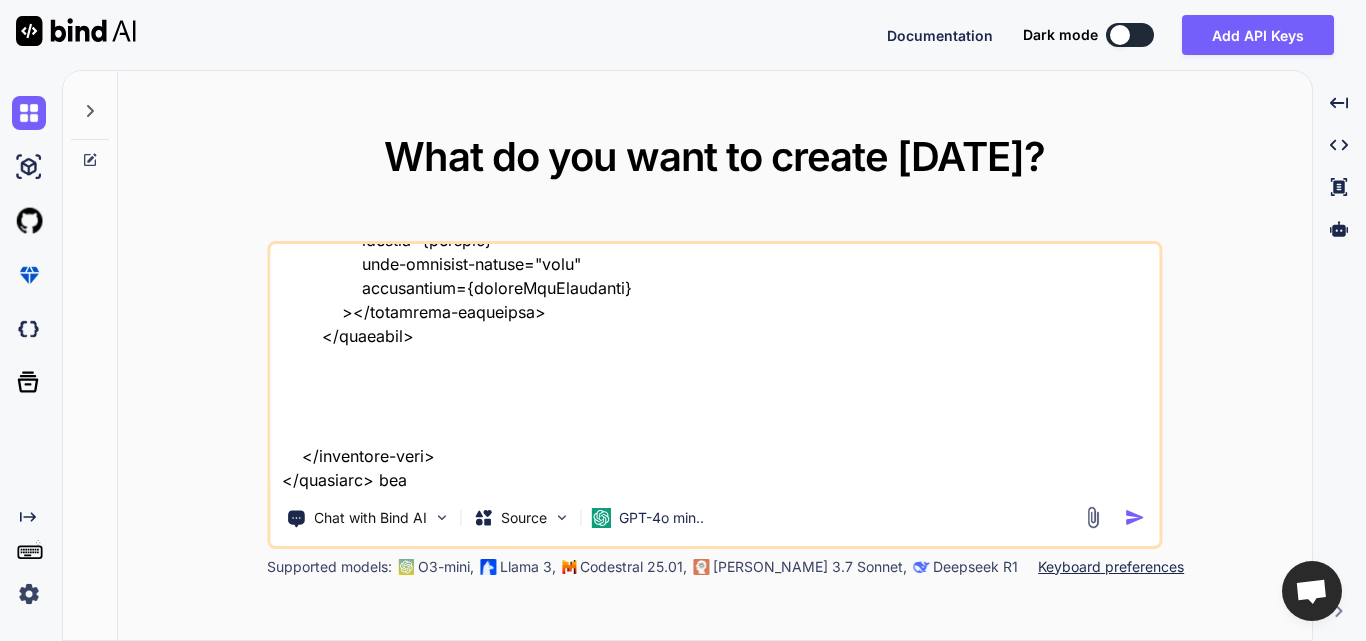 type on "<template>
<lightning-card title="Vehicle Search" icon-name="custom:custom63">
<div class="slds-p-around_medium">
<lightning-layout multiple-rows="true" vertical-align="end">
<lightning-layout-item
size="12"
small-device-size="10"
medium-device-size="8"
large-device-size="6"
padding="around-small"
>
<lightning-textarea
label="Enter Vehicle Names (one per line)"
value={searchInput}
onchange={handleInputChange}
></lightning-textarea>
</lightning-layout-item>
<lightning-layout-item
size="12"
small-device-size="2"
medium-device-size="2"
large-device-size="2"
padding="around-small"
>
..." 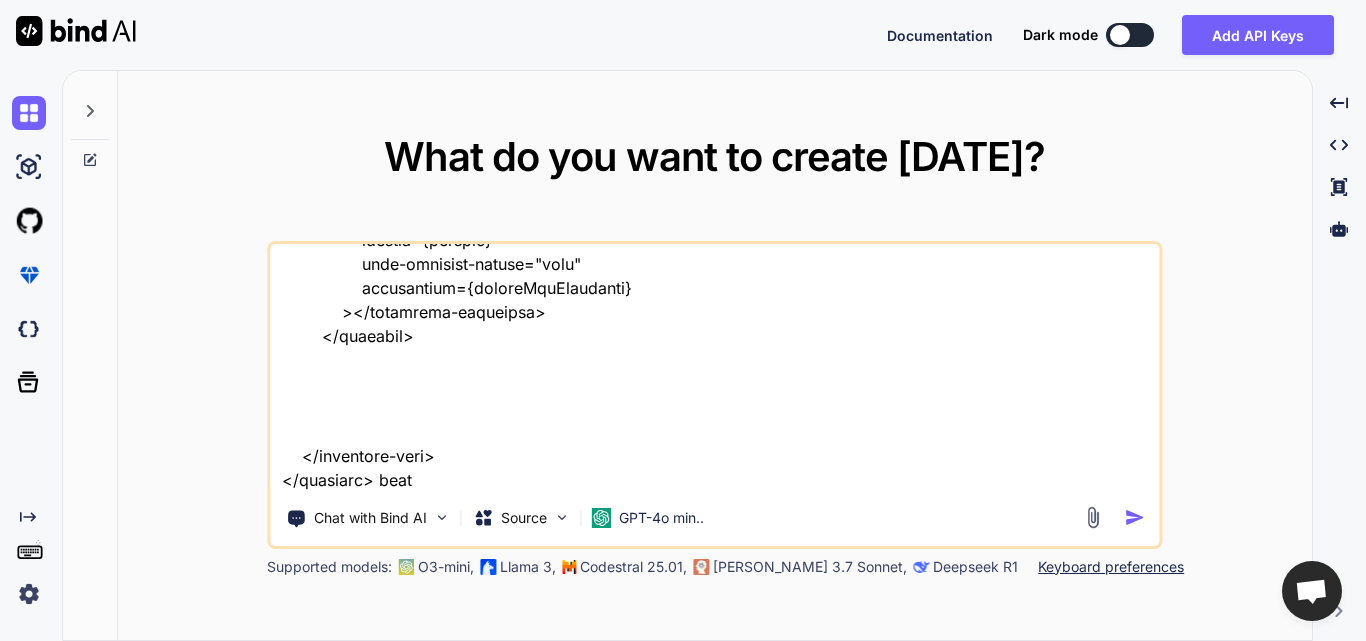 type on "<template>
<lightning-card title="Vehicle Search" icon-name="custom:custom63">
<div class="slds-p-around_medium">
<lightning-layout multiple-rows="true" vertical-align="end">
<lightning-layout-item
size="12"
small-device-size="10"
medium-device-size="8"
large-device-size="6"
padding="around-small"
>
<lightning-textarea
label="Enter Vehicle Names (one per line)"
value={searchInput}
onchange={handleInputChange}
></lightning-textarea>
</lightning-layout-item>
<lightning-layout-item
size="12"
small-device-size="2"
medium-device-size="2"
large-device-size="2"
padding="around-small"
>
..." 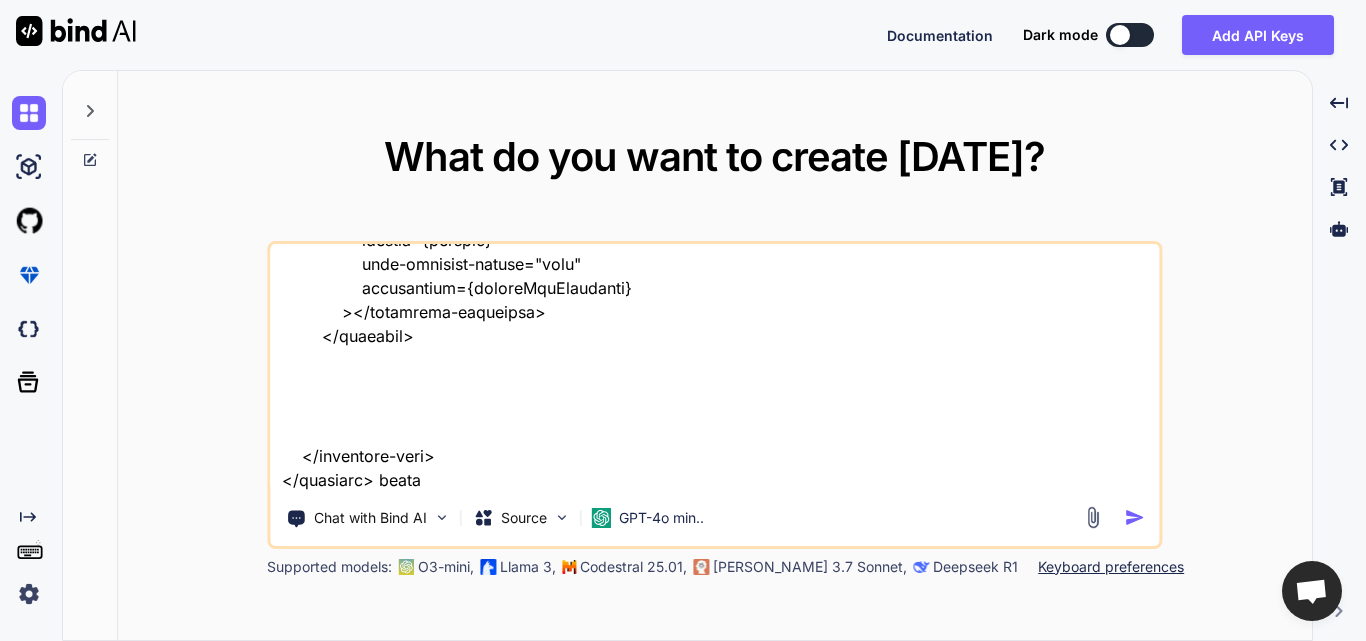 type on "<template>
<lightning-card title="Vehicle Search" icon-name="custom:custom63">
<div class="slds-p-around_medium">
<lightning-layout multiple-rows="true" vertical-align="end">
<lightning-layout-item
size="12"
small-device-size="10"
medium-device-size="8"
large-device-size="6"
padding="around-small"
>
<lightning-textarea
label="Enter Vehicle Names (one per line)"
value={searchInput}
onchange={handleInputChange}
></lightning-textarea>
</lightning-layout-item>
<lightning-layout-item
size="12"
small-device-size="2"
medium-device-size="2"
large-device-size="2"
padding="around-small"
>
..." 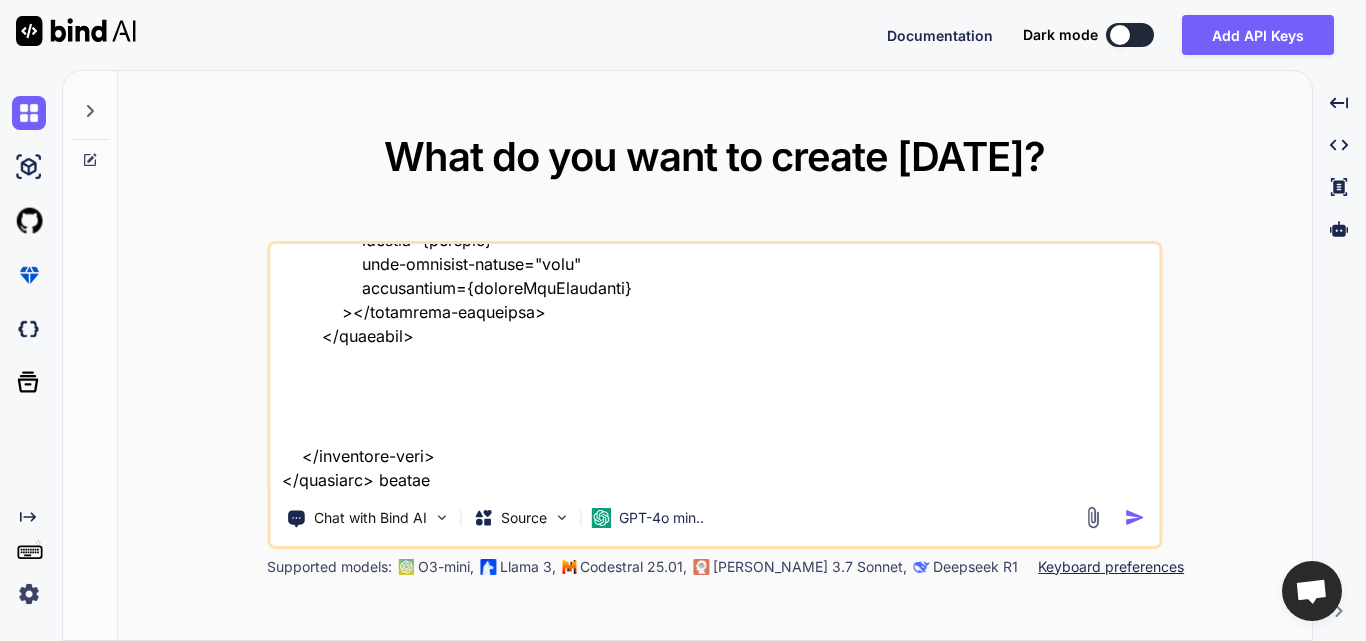 type on "<template>
<lightning-card title="Vehicle Search" icon-name="custom:custom63">
<div class="slds-p-around_medium">
<lightning-layout multiple-rows="true" vertical-align="end">
<lightning-layout-item
size="12"
small-device-size="10"
medium-device-size="8"
large-device-size="6"
padding="around-small"
>
<lightning-textarea
label="Enter Vehicle Names (one per line)"
value={searchInput}
onchange={handleInputChange}
></lightning-textarea>
</lightning-layout-item>
<lightning-layout-item
size="12"
small-device-size="2"
medium-device-size="2"
large-device-size="2"
padding="around-small"
>
..." 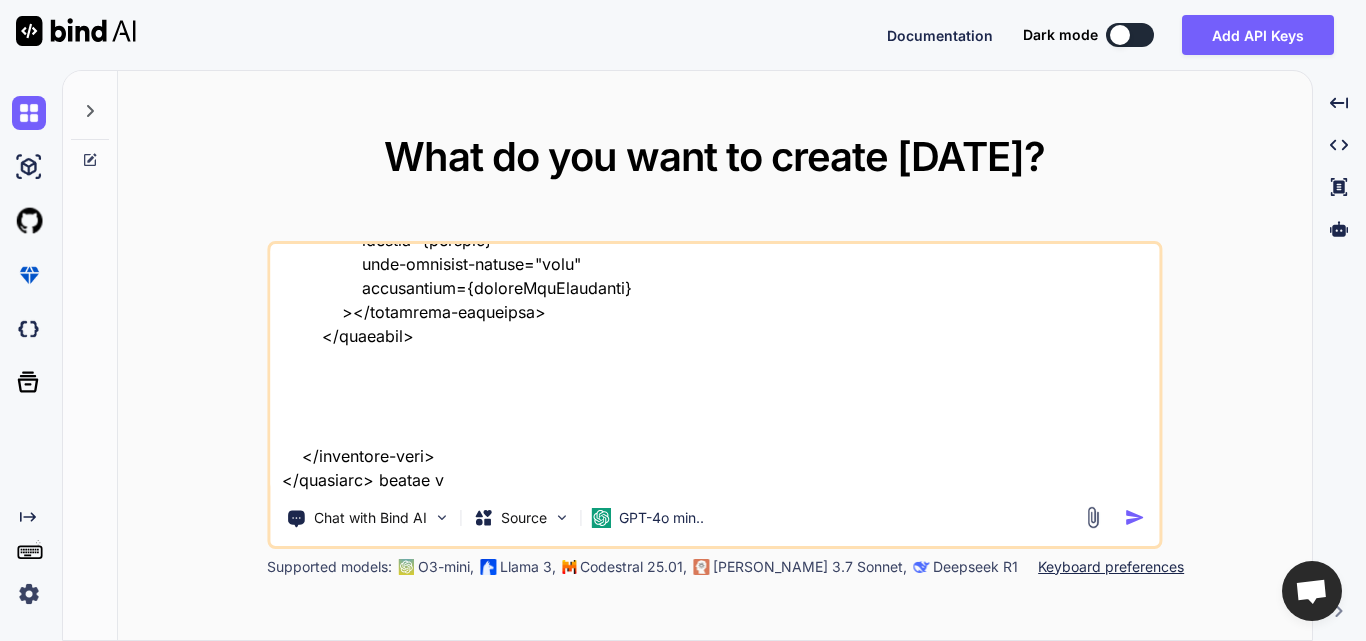 type on "<template>
<lightning-card title="Vehicle Search" icon-name="custom:custom63">
<div class="slds-p-around_medium">
<lightning-layout multiple-rows="true" vertical-align="end">
<lightning-layout-item
size="12"
small-device-size="10"
medium-device-size="8"
large-device-size="6"
padding="around-small"
>
<lightning-textarea
label="Enter Vehicle Names (one per line)"
value={searchInput}
onchange={handleInputChange}
></lightning-textarea>
</lightning-layout-item>
<lightning-layout-item
size="12"
small-device-size="2"
medium-device-size="2"
large-device-size="2"
padding="around-small"
>
..." 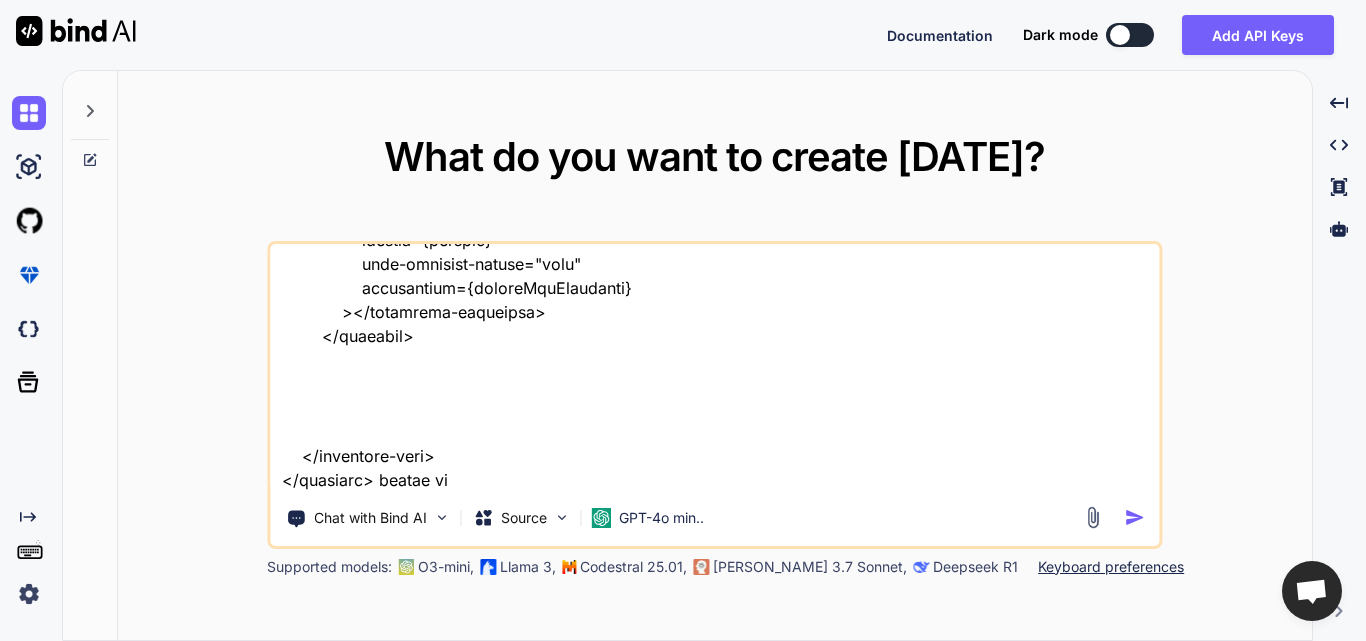 type on "<template>
<lightning-card title="Vehicle Search" icon-name="custom:custom63">
<div class="slds-p-around_medium">
<lightning-layout multiple-rows="true" vertical-align="end">
<lightning-layout-item
size="12"
small-device-size="10"
medium-device-size="8"
large-device-size="6"
padding="around-small"
>
<lightning-textarea
label="Enter Vehicle Names (one per line)"
value={searchInput}
onchange={handleInputChange}
></lightning-textarea>
</lightning-layout-item>
<lightning-layout-item
size="12"
small-device-size="2"
medium-device-size="2"
large-device-size="2"
padding="around-small"
>
..." 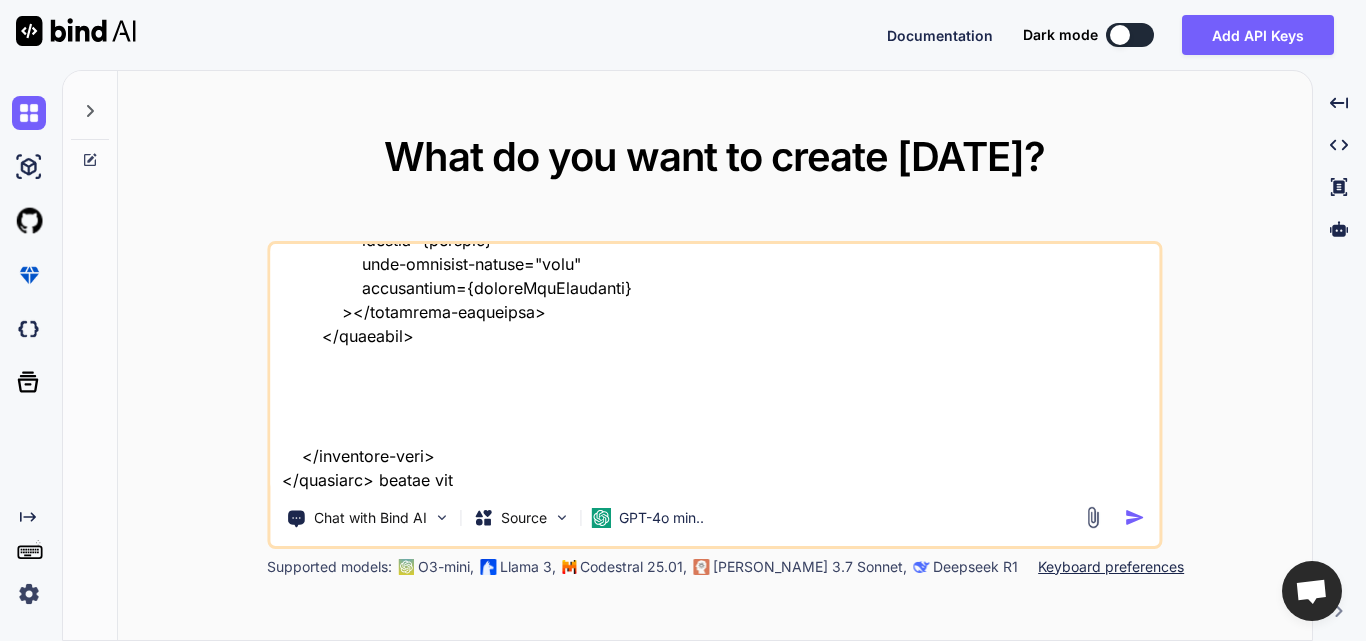 type on "<template>
<lightning-card title="Vehicle Search" icon-name="custom:custom63">
<div class="slds-p-around_medium">
<lightning-layout multiple-rows="true" vertical-align="end">
<lightning-layout-item
size="12"
small-device-size="10"
medium-device-size="8"
large-device-size="6"
padding="around-small"
>
<lightning-textarea
label="Enter Vehicle Names (one per line)"
value={searchInput}
onchange={handleInputChange}
></lightning-textarea>
</lightning-layout-item>
<lightning-layout-item
size="12"
small-device-size="2"
medium-device-size="2"
large-device-size="2"
padding="around-small"
>
..." 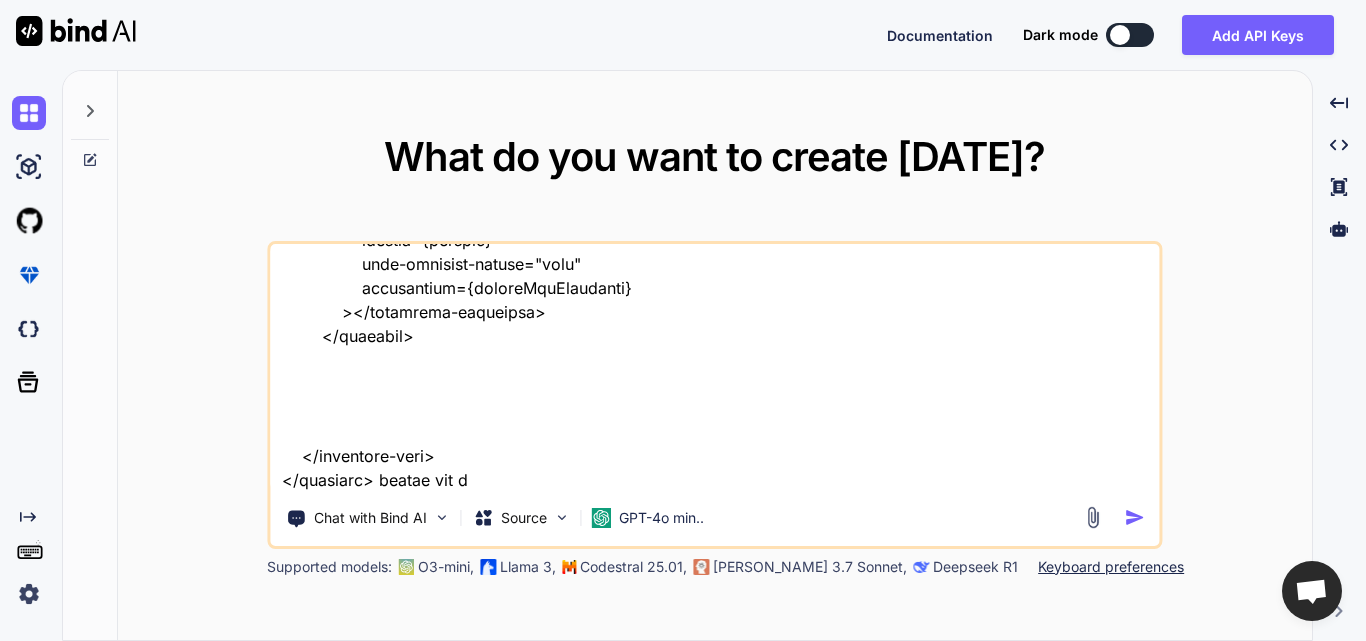 type on "<template>
<lightning-card title="Vehicle Search" icon-name="custom:custom63">
<div class="slds-p-around_medium">
<lightning-layout multiple-rows="true" vertical-align="end">
<lightning-layout-item
size="12"
small-device-size="10"
medium-device-size="8"
large-device-size="6"
padding="around-small"
>
<lightning-textarea
label="Enter Vehicle Names (one per line)"
value={searchInput}
onchange={handleInputChange}
></lightning-textarea>
</lightning-layout-item>
<lightning-layout-item
size="12"
small-device-size="2"
medium-device-size="2"
large-device-size="2"
padding="around-small"
>
..." 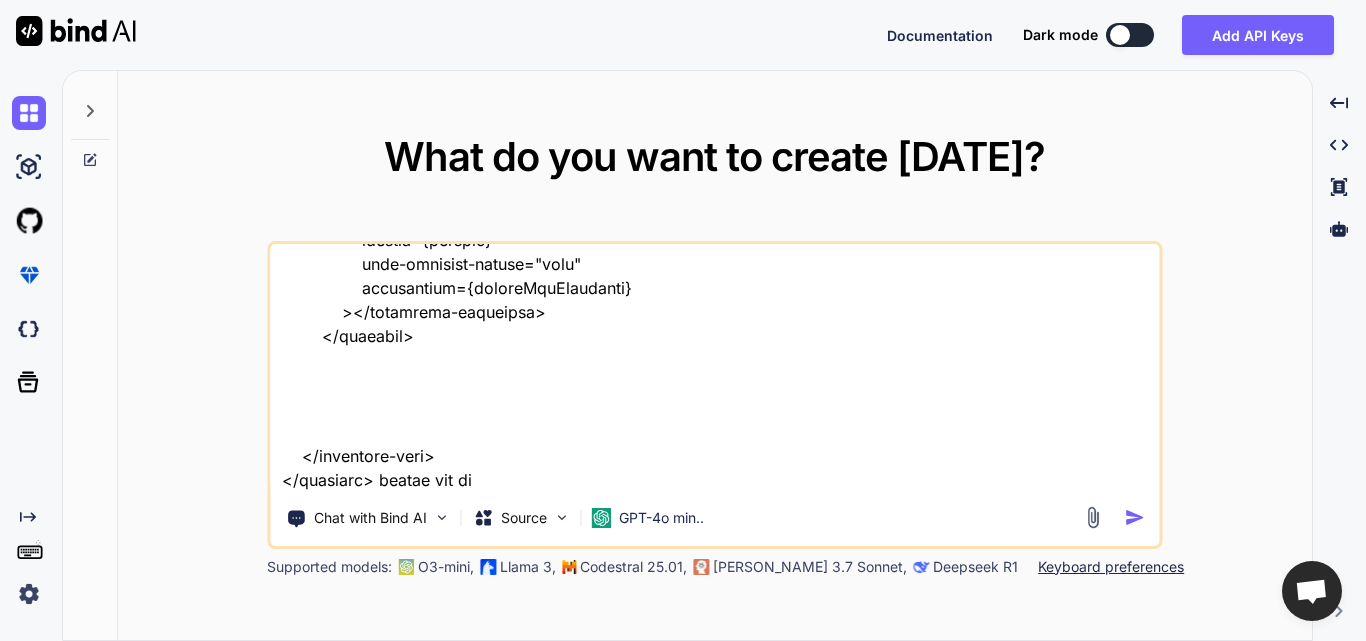 type on "<template>
<lightning-card title="Vehicle Search" icon-name="custom:custom63">
<div class="slds-p-around_medium">
<lightning-layout multiple-rows="true" vertical-align="end">
<lightning-layout-item
size="12"
small-device-size="10"
medium-device-size="8"
large-device-size="6"
padding="around-small"
>
<lightning-textarea
label="Enter Vehicle Names (one per line)"
value={searchInput}
onchange={handleInputChange}
></lightning-textarea>
</lightning-layout-item>
<lightning-layout-item
size="12"
small-device-size="2"
medium-device-size="2"
large-device-size="2"
padding="around-small"
>
..." 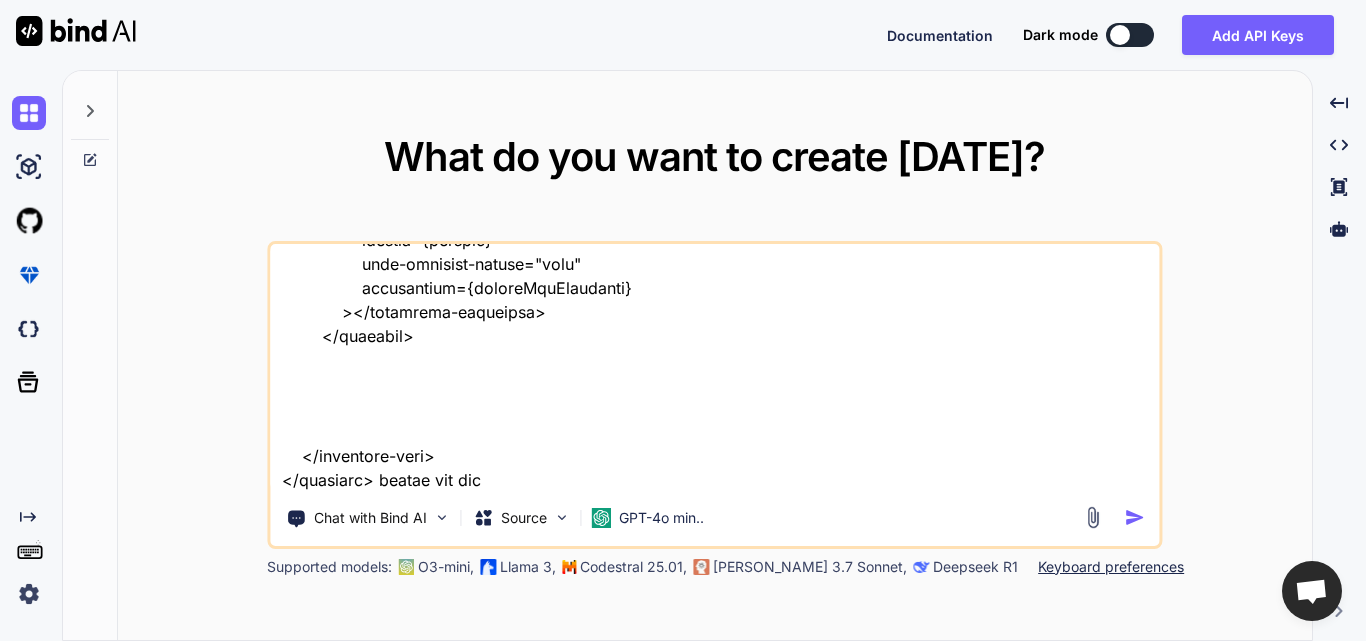type on "<template>
<lightning-card title="Vehicle Search" icon-name="custom:custom63">
<div class="slds-p-around_medium">
<lightning-layout multiple-rows="true" vertical-align="end">
<lightning-layout-item
size="12"
small-device-size="10"
medium-device-size="8"
large-device-size="6"
padding="around-small"
>
<lightning-textarea
label="Enter Vehicle Names (one per line)"
value={searchInput}
onchange={handleInputChange}
></lightning-textarea>
</lightning-layout-item>
<lightning-layout-item
size="12"
small-device-size="2"
medium-device-size="2"
large-device-size="2"
padding="around-small"
>
..." 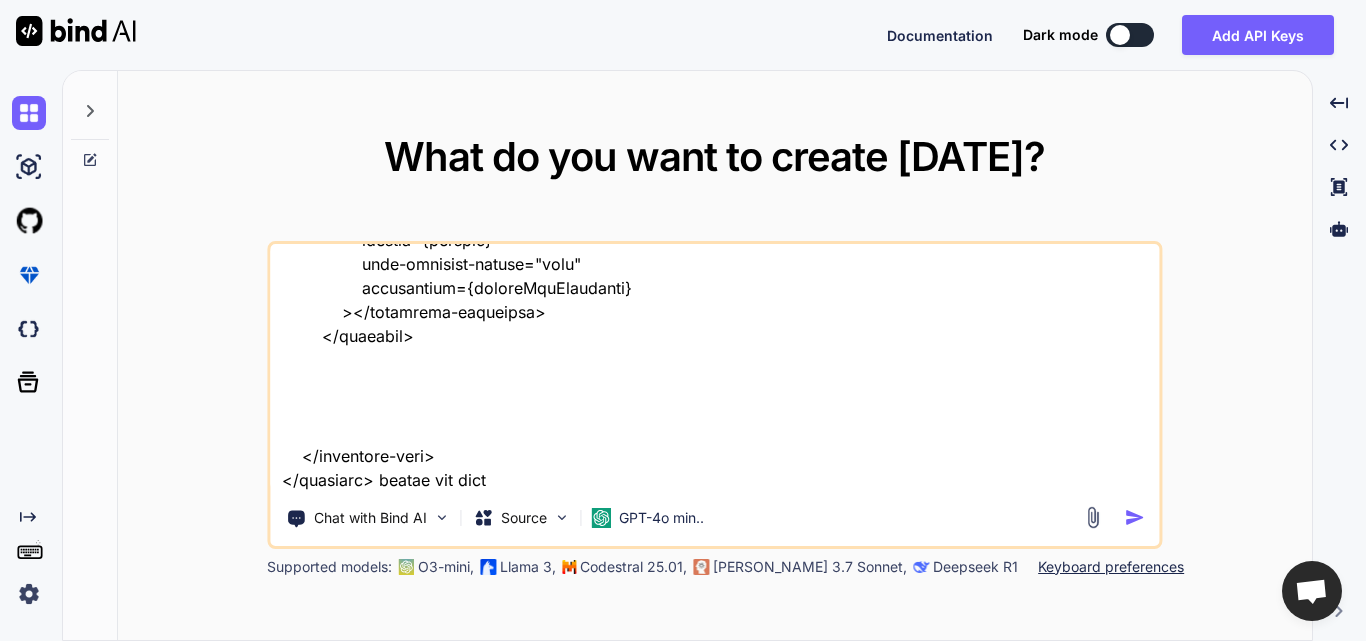 type on "<template>
<lightning-card title="Vehicle Search" icon-name="custom:custom63">
<div class="slds-p-around_medium">
<lightning-layout multiple-rows="true" vertical-align="end">
<lightning-layout-item
size="12"
small-device-size="10"
medium-device-size="8"
large-device-size="6"
padding="around-small"
>
<lightning-textarea
label="Enter Vehicle Names (one per line)"
value={searchInput}
onchange={handleInputChange}
></lightning-textarea>
</lightning-layout-item>
<lightning-layout-item
size="12"
small-device-size="2"
medium-device-size="2"
large-device-size="2"
padding="around-small"
>
..." 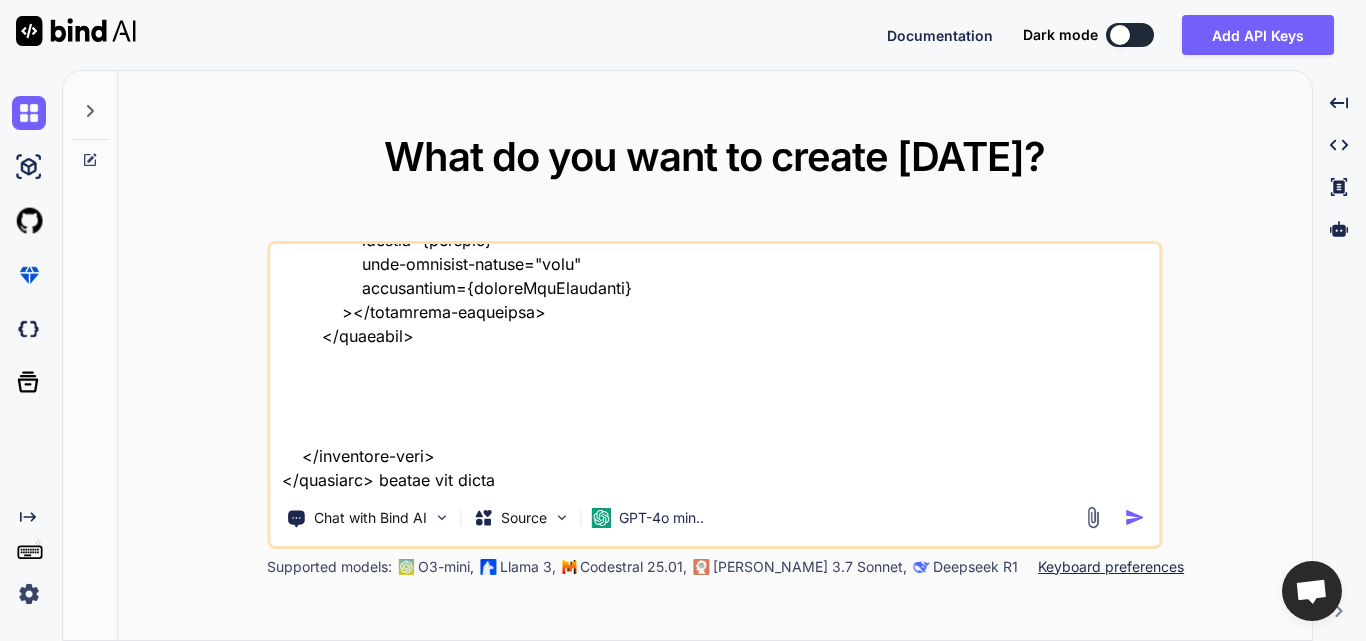 type on "<template>
<lightning-card title="Vehicle Search" icon-name="custom:custom63">
<div class="slds-p-around_medium">
<lightning-layout multiple-rows="true" vertical-align="end">
<lightning-layout-item
size="12"
small-device-size="10"
medium-device-size="8"
large-device-size="6"
padding="around-small"
>
<lightning-textarea
label="Enter Vehicle Names (one per line)"
value={searchInput}
onchange={handleInputChange}
></lightning-textarea>
</lightning-layout-item>
<lightning-layout-item
size="12"
small-device-size="2"
medium-device-size="2"
large-device-size="2"
padding="around-small"
>
..." 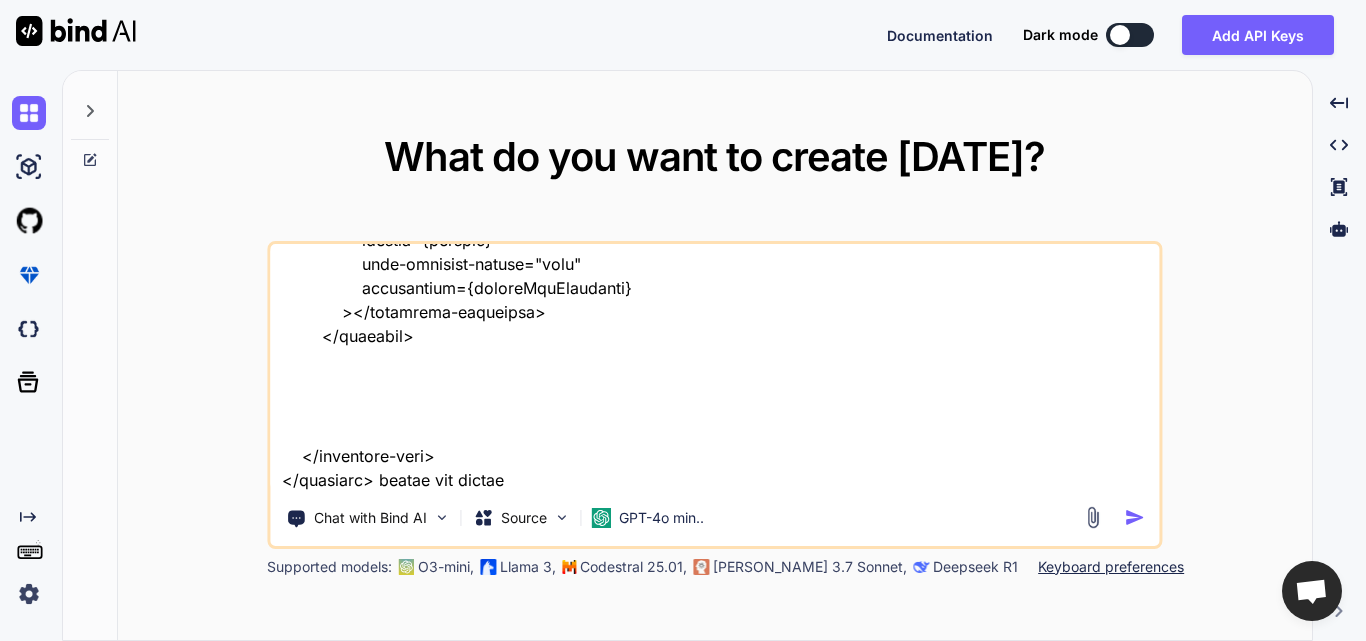 type on "<template>
<lightning-card title="Vehicle Search" icon-name="custom:custom63">
<div class="slds-p-around_medium">
<lightning-layout multiple-rows="true" vertical-align="end">
<lightning-layout-item
size="12"
small-device-size="10"
medium-device-size="8"
large-device-size="6"
padding="around-small"
>
<lightning-textarea
label="Enter Vehicle Names (one per line)"
value={searchInput}
onchange={handleInputChange}
></lightning-textarea>
</lightning-layout-item>
<lightning-layout-item
size="12"
small-device-size="2"
medium-device-size="2"
large-device-size="2"
padding="around-small"
>
..." 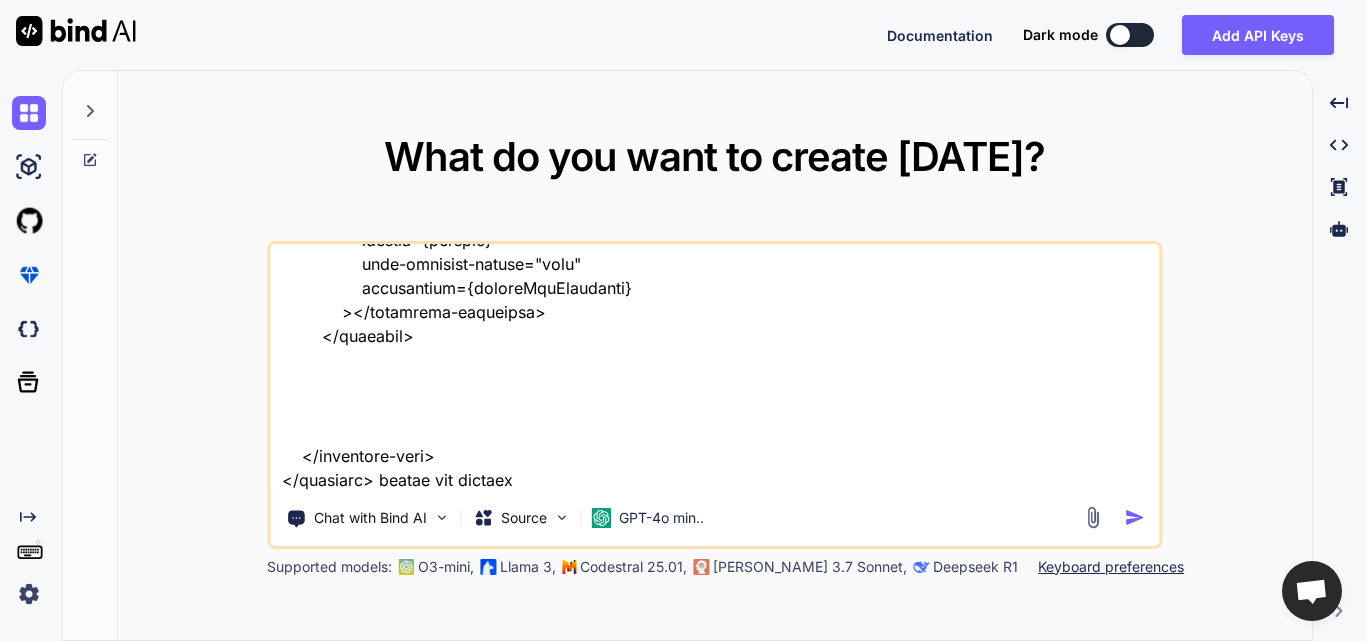 type on "<template>
<lightning-card title="Vehicle Search" icon-name="custom:custom63">
<div class="slds-p-around_medium">
<lightning-layout multiple-rows="true" vertical-align="end">
<lightning-layout-item
size="12"
small-device-size="10"
medium-device-size="8"
large-device-size="6"
padding="around-small"
>
<lightning-textarea
label="Enter Vehicle Names (one per line)"
value={searchInput}
onchange={handleInputChange}
></lightning-textarea>
</lightning-layout-item>
<lightning-layout-item
size="12"
small-device-size="2"
medium-device-size="2"
large-device-size="2"
padding="around-small"
>
..." 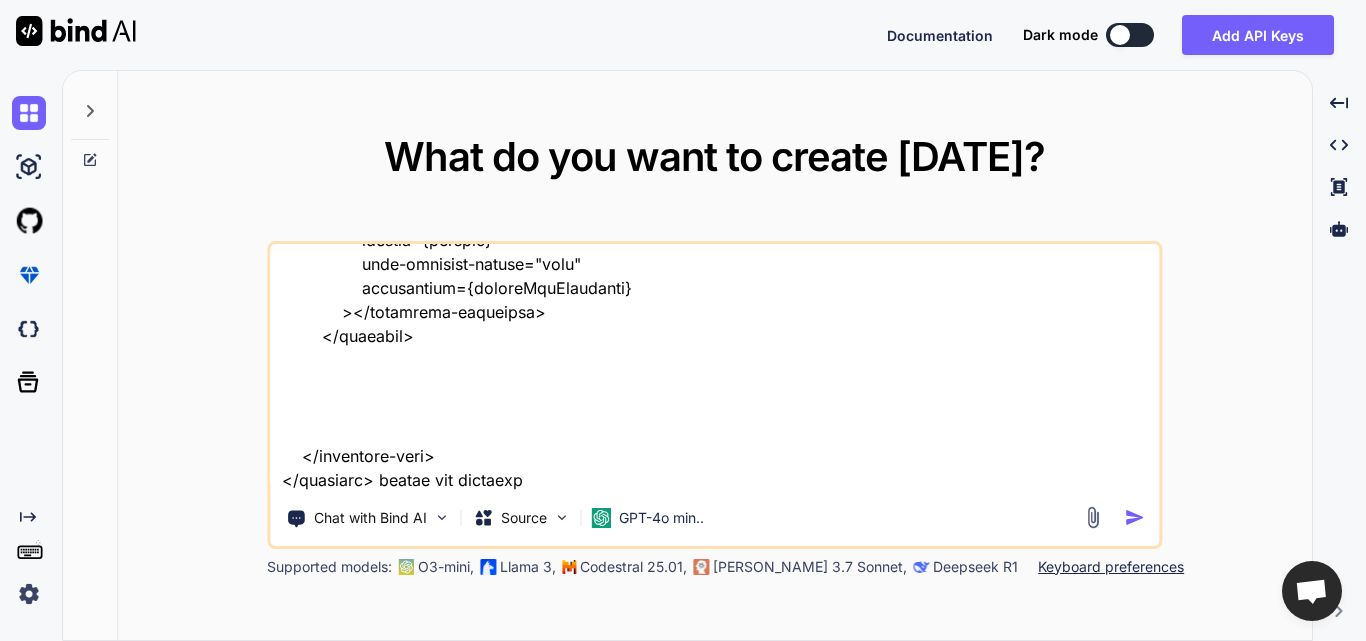 type on "<template>
<lightning-card title="Vehicle Search" icon-name="custom:custom63">
<div class="slds-p-around_medium">
<lightning-layout multiple-rows="true" vertical-align="end">
<lightning-layout-item
size="12"
small-device-size="10"
medium-device-size="8"
large-device-size="6"
padding="around-small"
>
<lightning-textarea
label="Enter Vehicle Names (one per line)"
value={searchInput}
onchange={handleInputChange}
></lightning-textarea>
</lightning-layout-item>
<lightning-layout-item
size="12"
small-device-size="2"
medium-device-size="2"
large-device-size="2"
padding="around-small"
>
..." 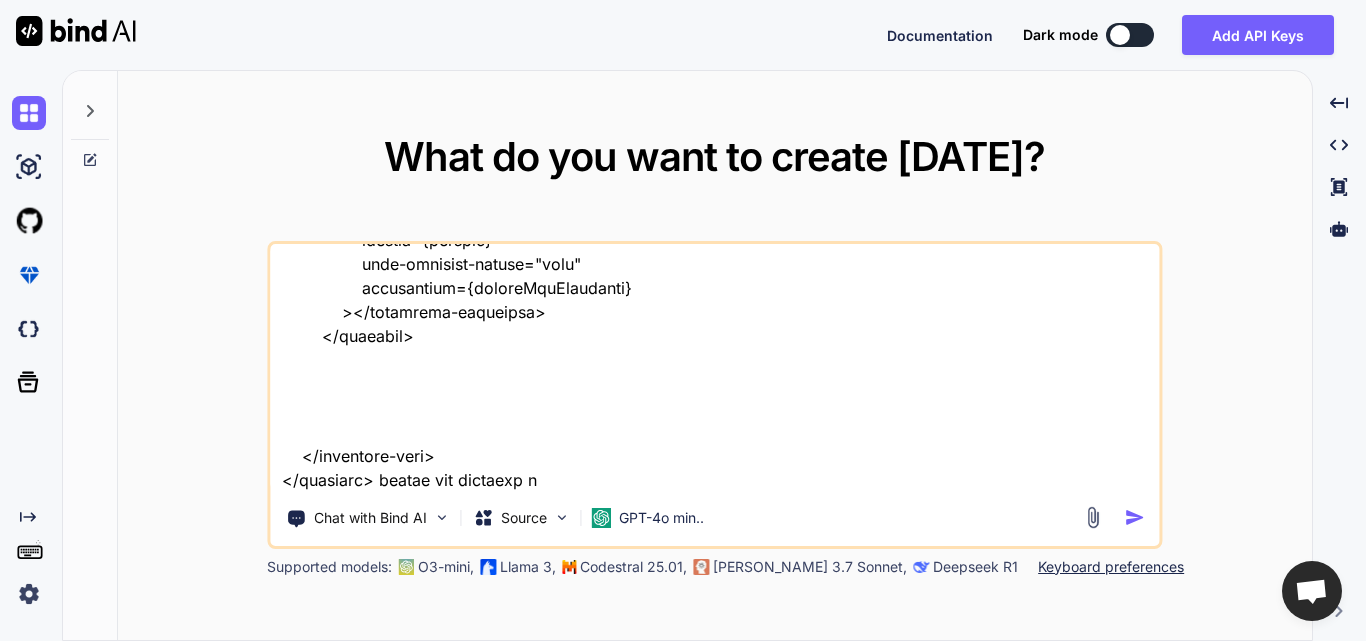type on "<template>
<lightning-card title="Vehicle Search" icon-name="custom:custom63">
<div class="slds-p-around_medium">
<lightning-layout multiple-rows="true" vertical-align="end">
<lightning-layout-item
size="12"
small-device-size="10"
medium-device-size="8"
large-device-size="6"
padding="around-small"
>
<lightning-textarea
label="Enter Vehicle Names (one per line)"
value={searchInput}
onchange={handleInputChange}
></lightning-textarea>
</lightning-layout-item>
<lightning-layout-item
size="12"
small-device-size="2"
medium-device-size="2"
large-device-size="2"
padding="around-small"
>
..." 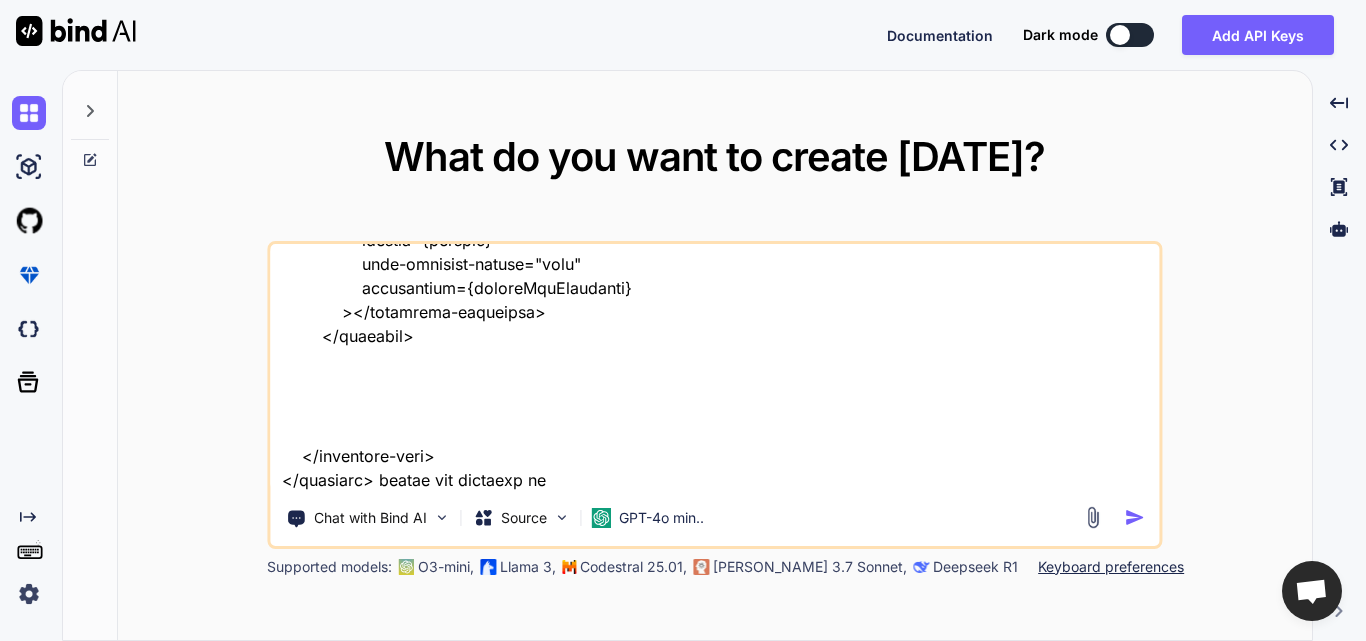 type on "<template>
<lightning-card title="Vehicle Search" icon-name="custom:custom63">
<div class="slds-p-around_medium">
<lightning-layout multiple-rows="true" vertical-align="end">
<lightning-layout-item
size="12"
small-device-size="10"
medium-device-size="8"
large-device-size="6"
padding="around-small"
>
<lightning-textarea
label="Enter Vehicle Names (one per line)"
value={searchInput}
onchange={handleInputChange}
></lightning-textarea>
</lightning-layout-item>
<lightning-layout-item
size="12"
small-device-size="2"
medium-device-size="2"
large-device-size="2"
padding="around-small"
>
..." 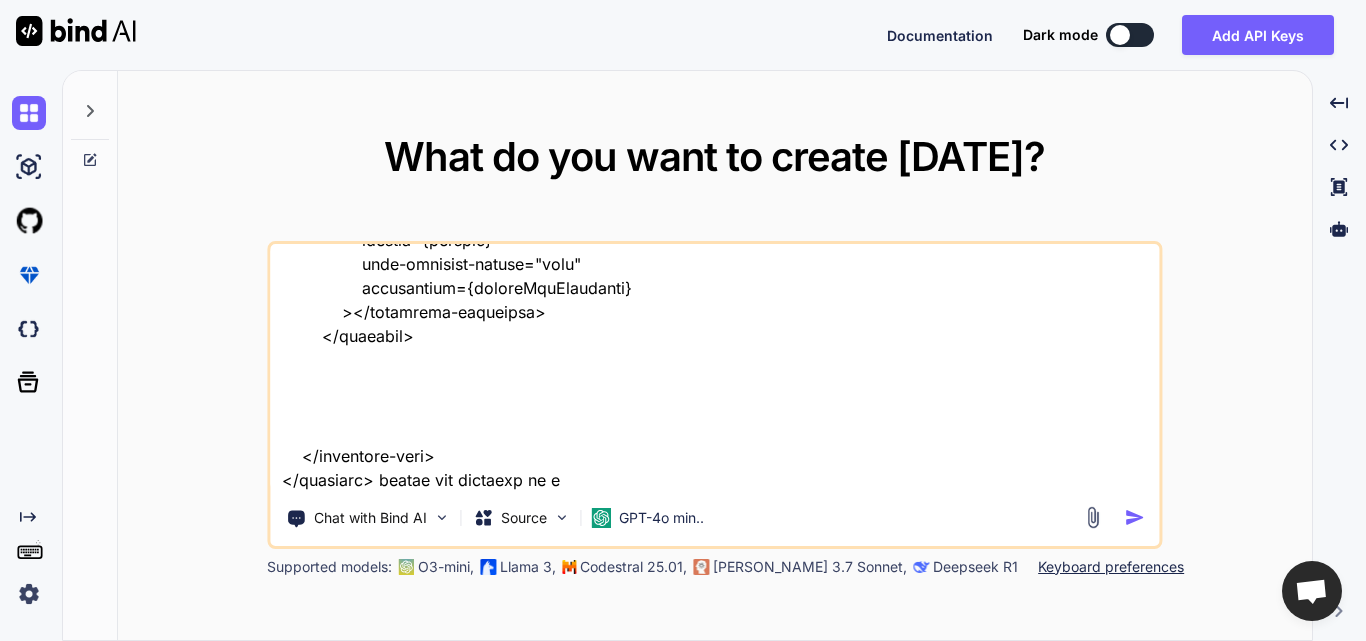 type on "<template>
<lightning-card title="Vehicle Search" icon-name="custom:custom63">
<div class="slds-p-around_medium">
<lightning-layout multiple-rows="true" vertical-align="end">
<lightning-layout-item
size="12"
small-device-size="10"
medium-device-size="8"
large-device-size="6"
padding="around-small"
>
<lightning-textarea
label="Enter Vehicle Names (one per line)"
value={searchInput}
onchange={handleInputChange}
></lightning-textarea>
</lightning-layout-item>
<lightning-layout-item
size="12"
small-device-size="2"
medium-device-size="2"
large-device-size="2"
padding="around-small"
>
..." 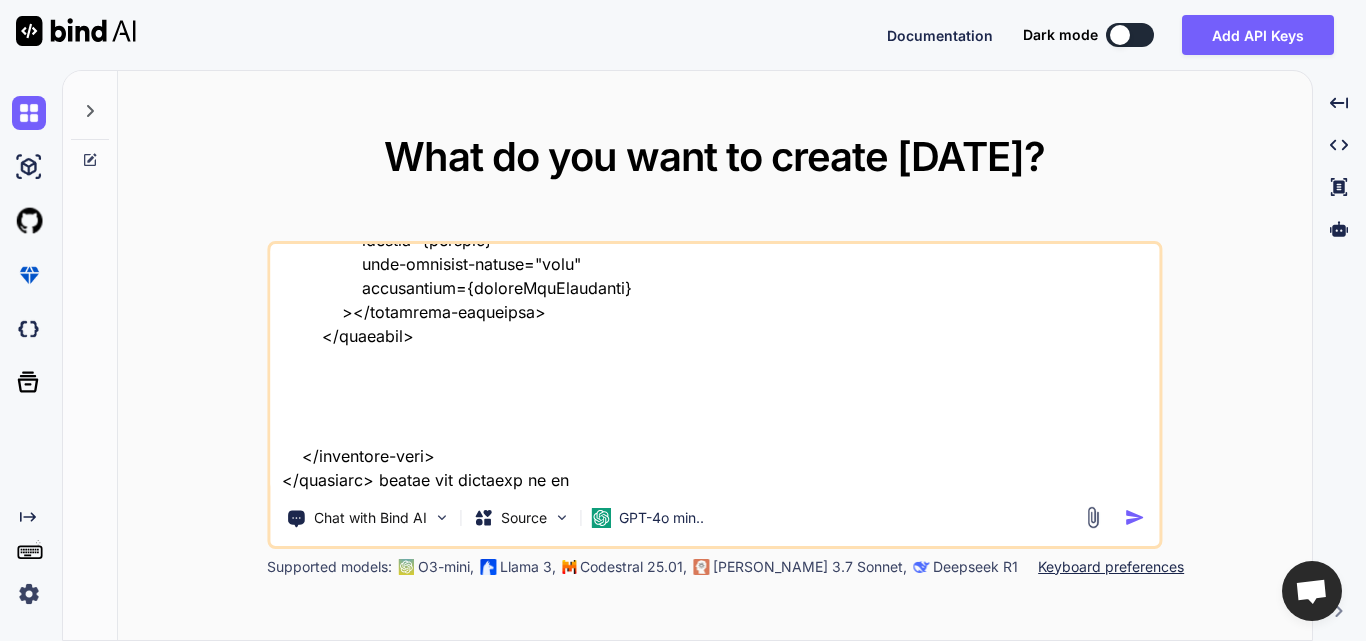 type on "<template>
<lightning-card title="Vehicle Search" icon-name="custom:custom63">
<div class="slds-p-around_medium">
<lightning-layout multiple-rows="true" vertical-align="end">
<lightning-layout-item
size="12"
small-device-size="10"
medium-device-size="8"
large-device-size="6"
padding="around-small"
>
<lightning-textarea
label="Enter Vehicle Names (one per line)"
value={searchInput}
onchange={handleInputChange}
></lightning-textarea>
</lightning-layout-item>
<lightning-layout-item
size="12"
small-device-size="2"
medium-device-size="2"
large-device-size="2"
padding="around-small"
>
..." 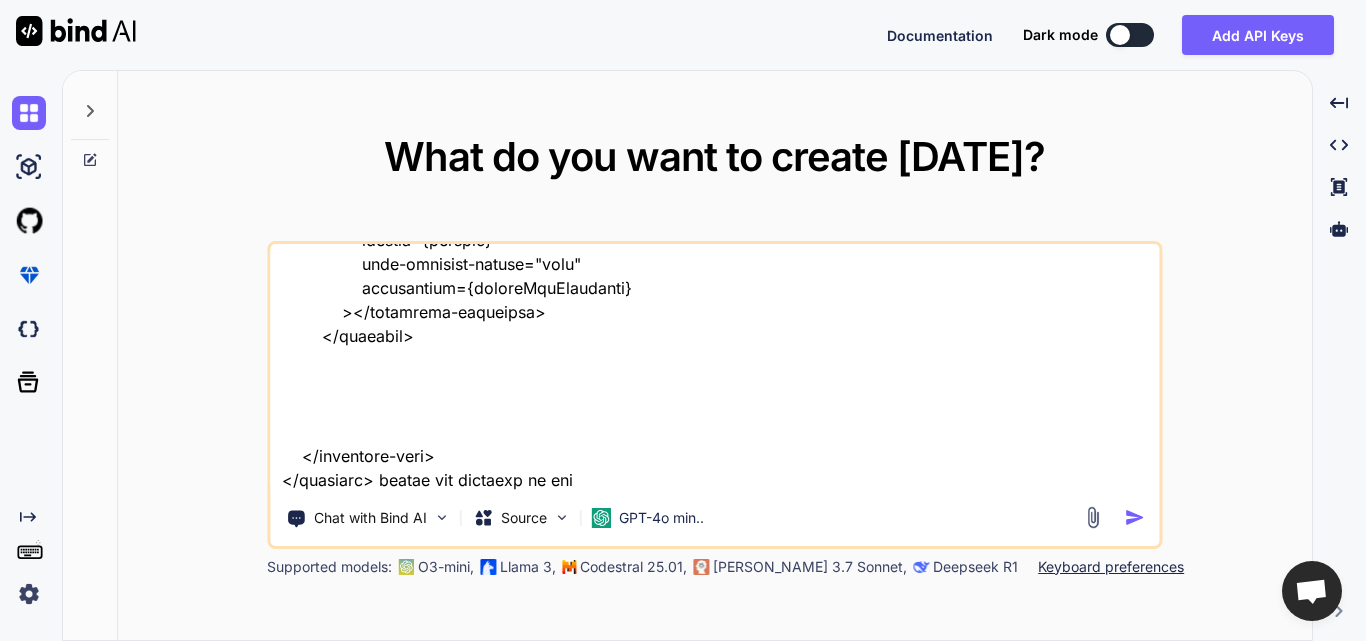 type on "<template>
<lightning-card title="Vehicle Search" icon-name="custom:custom63">
<div class="slds-p-around_medium">
<lightning-layout multiple-rows="true" vertical-align="end">
<lightning-layout-item
size="12"
small-device-size="10"
medium-device-size="8"
large-device-size="6"
padding="around-small"
>
<lightning-textarea
label="Enter Vehicle Names (one per line)"
value={searchInput}
onchange={handleInputChange}
></lightning-textarea>
</lightning-layout-item>
<lightning-layout-item
size="12"
small-device-size="2"
medium-device-size="2"
large-device-size="2"
padding="around-small"
>
..." 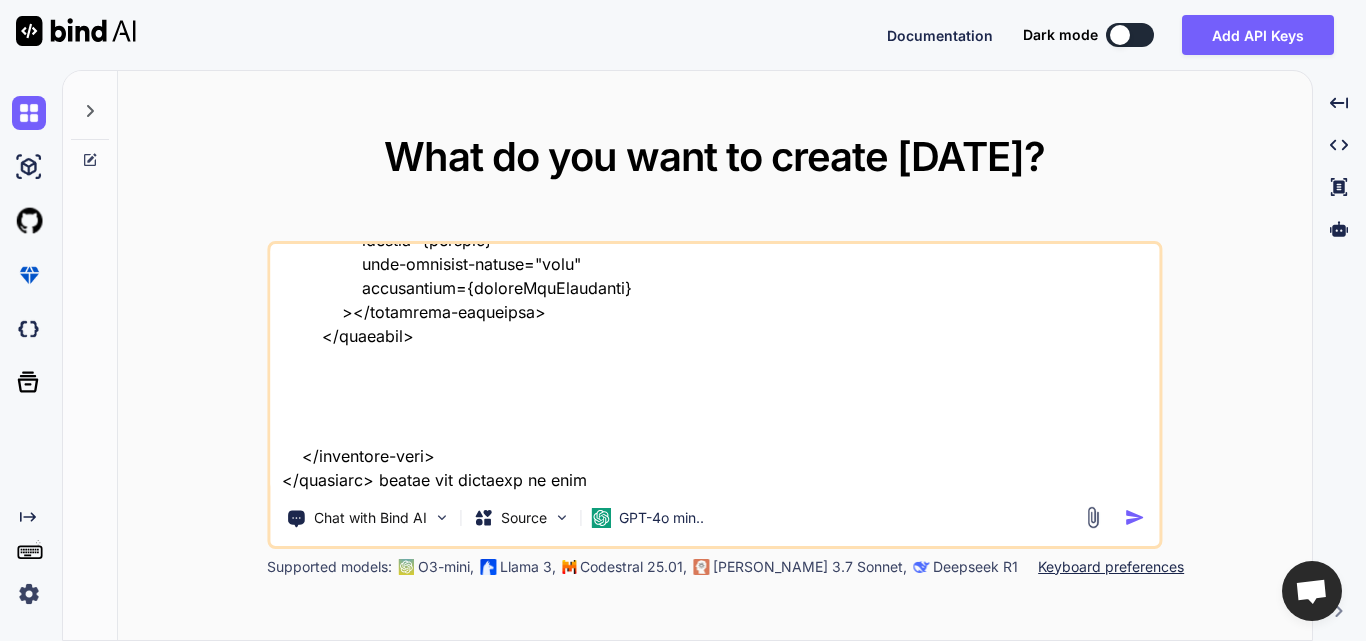 type on "<template>
<lightning-card title="Vehicle Search" icon-name="custom:custom63">
<div class="slds-p-around_medium">
<lightning-layout multiple-rows="true" vertical-align="end">
<lightning-layout-item
size="12"
small-device-size="10"
medium-device-size="8"
large-device-size="6"
padding="around-small"
>
<lightning-textarea
label="Enter Vehicle Names (one per line)"
value={searchInput}
onchange={handleInputChange}
></lightning-textarea>
</lightning-layout-item>
<lightning-layout-item
size="12"
small-device-size="2"
medium-device-size="2"
large-device-size="2"
padding="around-small"
>
..." 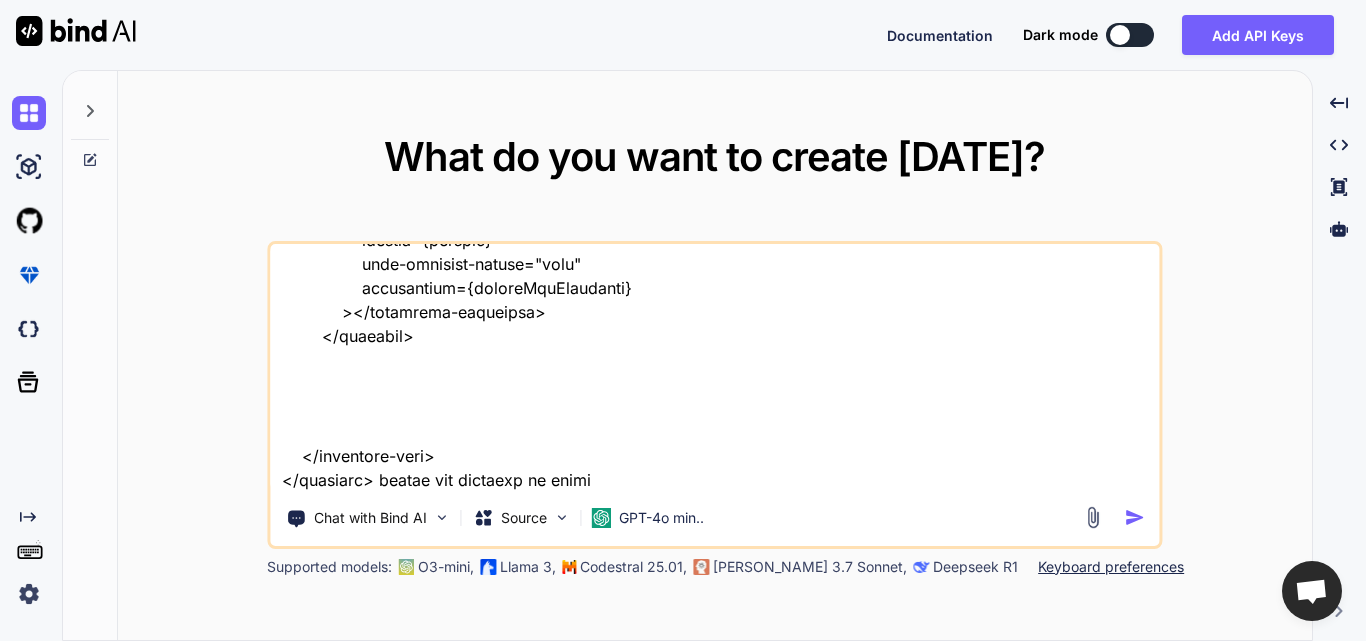 type on "<template>
<lightning-card title="Vehicle Search" icon-name="custom:custom63">
<div class="slds-p-around_medium">
<lightning-layout multiple-rows="true" vertical-align="end">
<lightning-layout-item
size="12"
small-device-size="10"
medium-device-size="8"
large-device-size="6"
padding="around-small"
>
<lightning-textarea
label="Enter Vehicle Names (one per line)"
value={searchInput}
onchange={handleInputChange}
></lightning-textarea>
</lightning-layout-item>
<lightning-layout-item
size="12"
small-device-size="2"
medium-device-size="2"
large-device-size="2"
padding="around-small"
>
..." 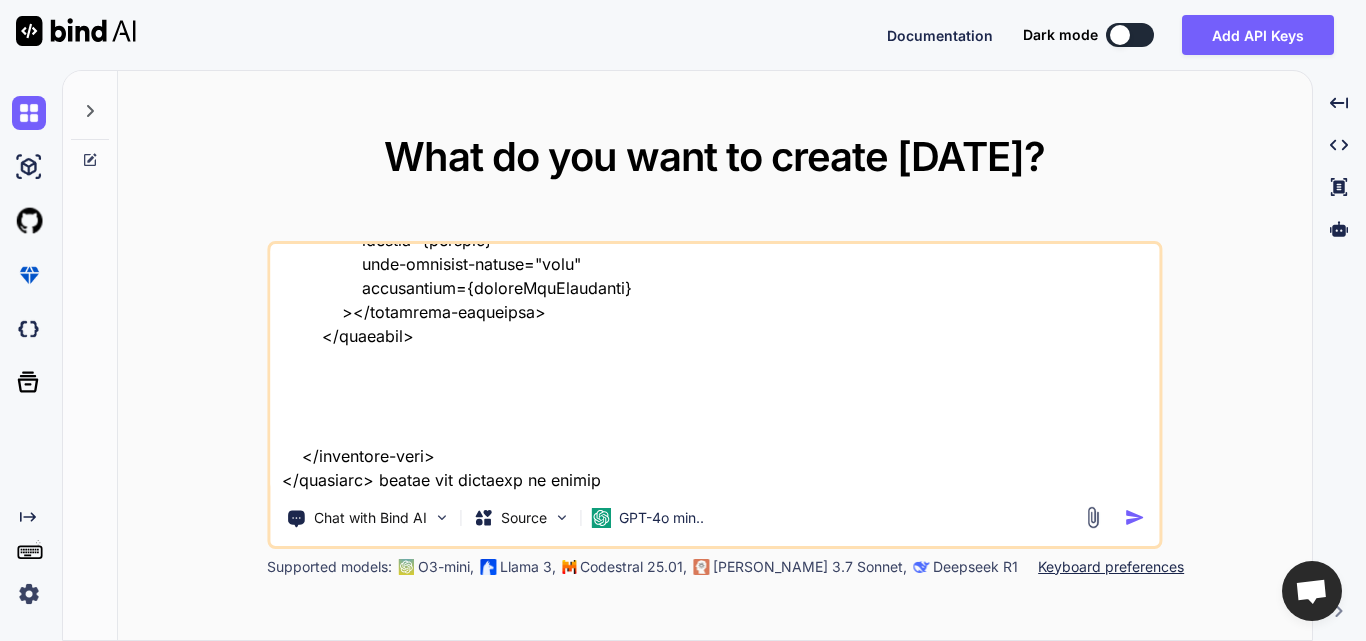 type on "<template>
<lightning-card title="Vehicle Search" icon-name="custom:custom63">
<div class="slds-p-around_medium">
<lightning-layout multiple-rows="true" vertical-align="end">
<lightning-layout-item
size="12"
small-device-size="10"
medium-device-size="8"
large-device-size="6"
padding="around-small"
>
<lightning-textarea
label="Enter Vehicle Names (one per line)"
value={searchInput}
onchange={handleInputChange}
></lightning-textarea>
</lightning-layout-item>
<lightning-layout-item
size="12"
small-device-size="2"
medium-device-size="2"
large-device-size="2"
padding="around-small"
>
..." 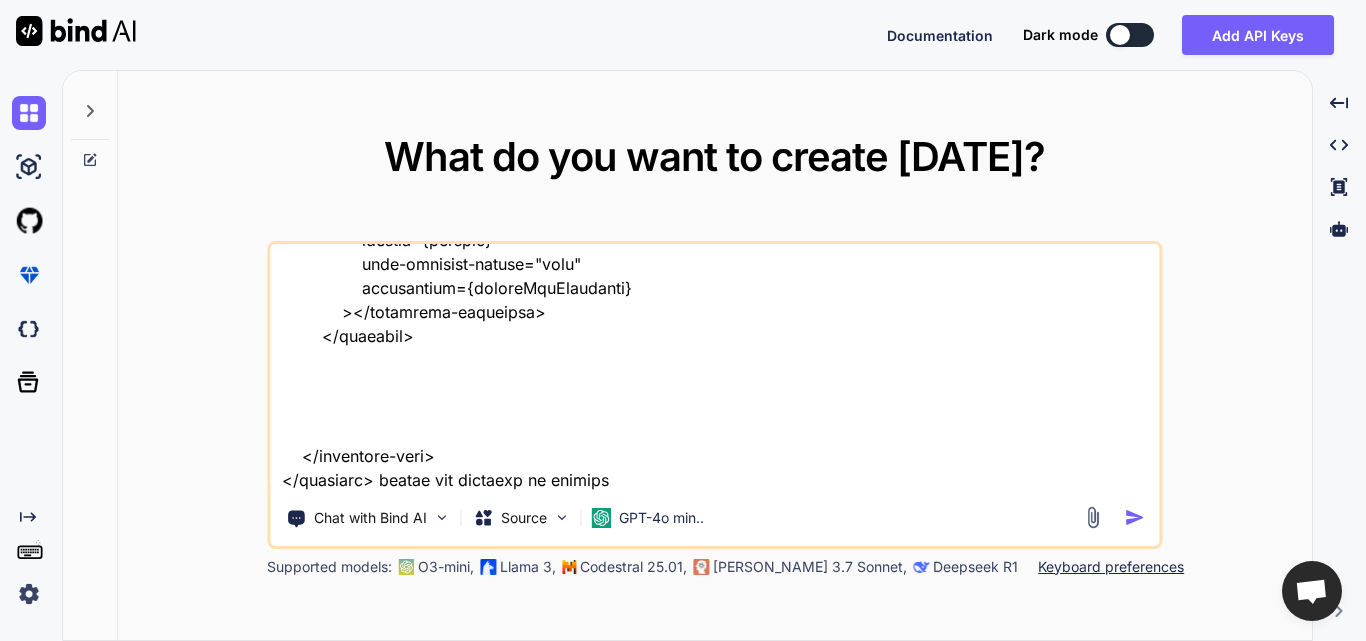 type on "<template>
<lightning-card title="Vehicle Search" icon-name="custom:custom63">
<div class="slds-p-around_medium">
<lightning-layout multiple-rows="true" vertical-align="end">
<lightning-layout-item
size="12"
small-device-size="10"
medium-device-size="8"
large-device-size="6"
padding="around-small"
>
<lightning-textarea
label="Enter Vehicle Names (one per line)"
value={searchInput}
onchange={handleInputChange}
></lightning-textarea>
</lightning-layout-item>
<lightning-layout-item
size="12"
small-device-size="2"
medium-device-size="2"
large-device-size="2"
padding="around-small"
>
..." 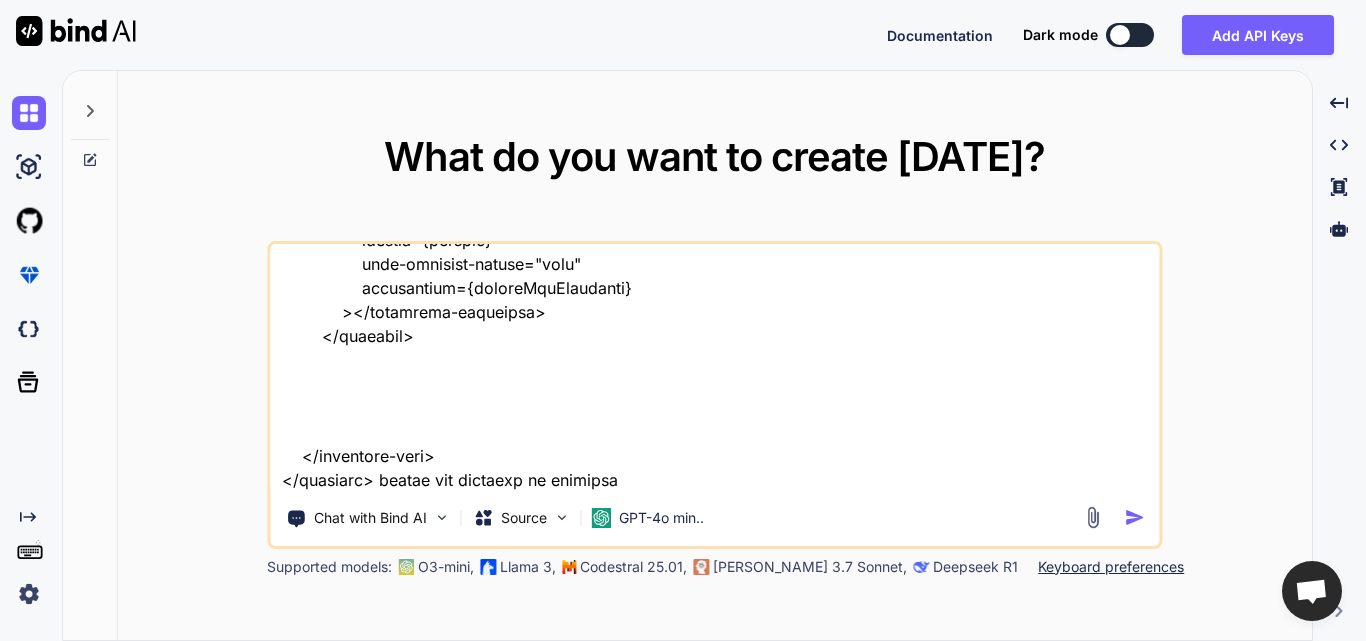 type on "x" 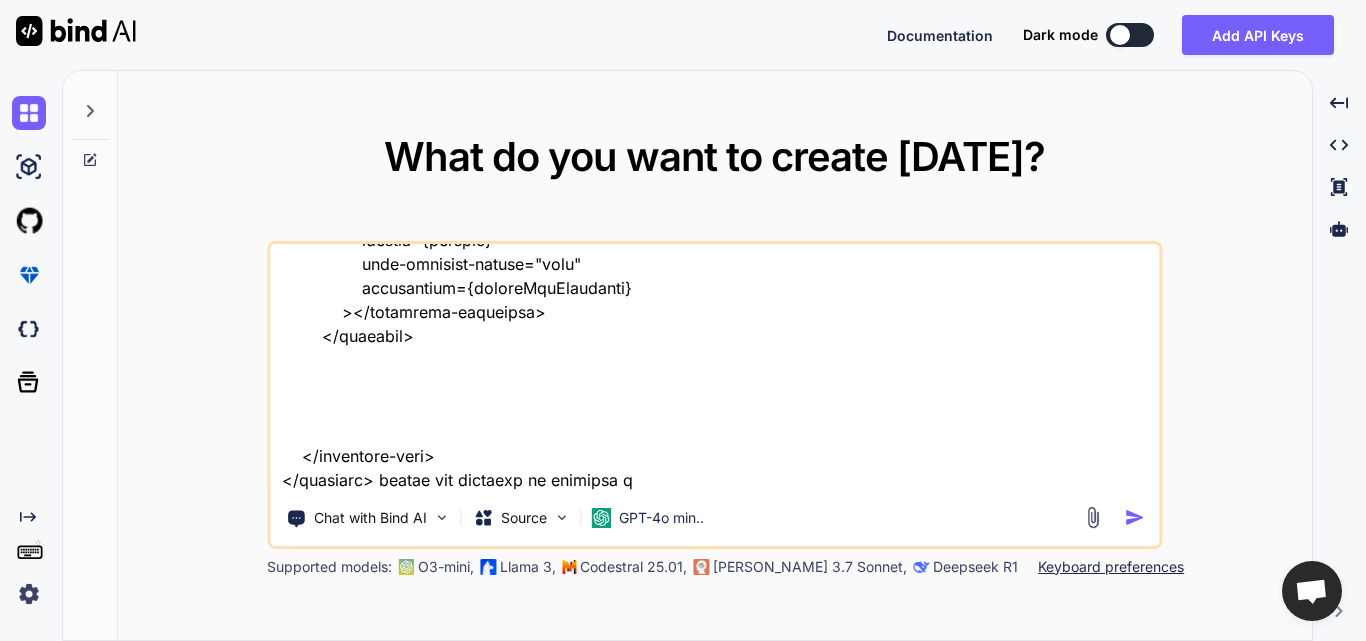 type on "<template>
<lightning-card title="Vehicle Search" icon-name="custom:custom63">
<div class="slds-p-around_medium">
<lightning-layout multiple-rows="true" vertical-align="end">
<lightning-layout-item
size="12"
small-device-size="10"
medium-device-size="8"
large-device-size="6"
padding="around-small"
>
<lightning-textarea
label="Enter Vehicle Names (one per line)"
value={searchInput}
onchange={handleInputChange}
></lightning-textarea>
</lightning-layout-item>
<lightning-layout-item
size="12"
small-device-size="2"
medium-device-size="2"
large-device-size="2"
padding="around-small"
>
..." 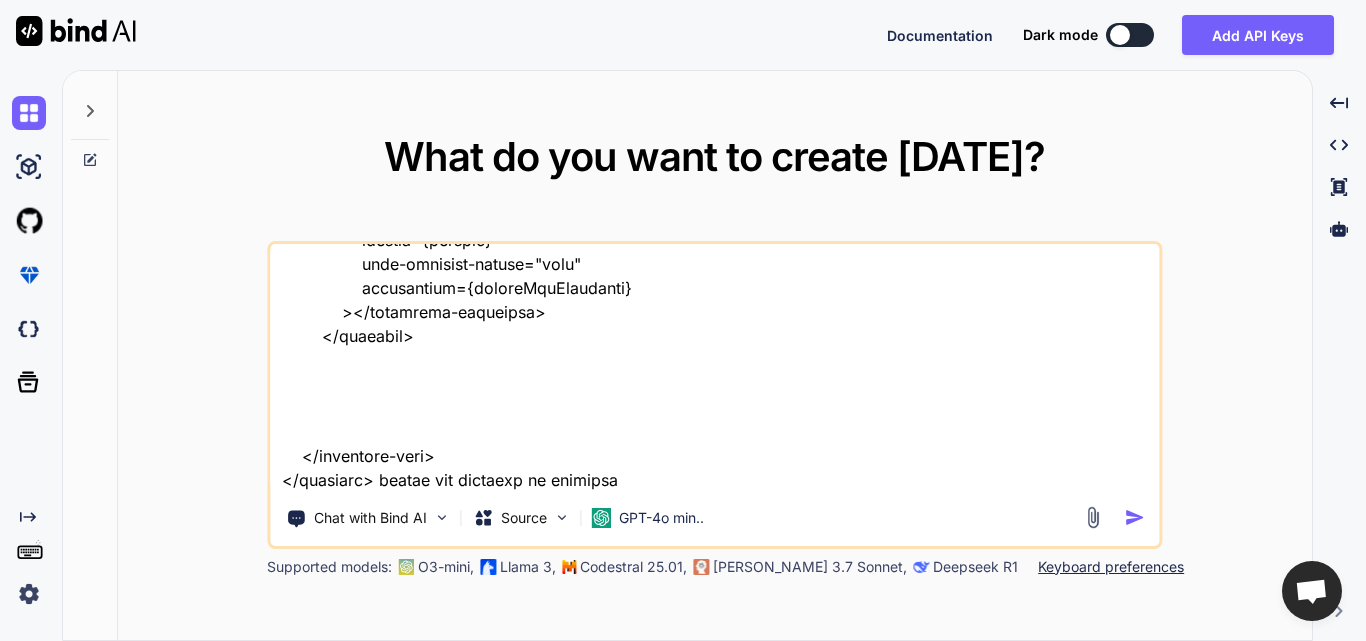 type on "<template>
<lightning-card title="Vehicle Search" icon-name="custom:custom63">
<div class="slds-p-around_medium">
<lightning-layout multiple-rows="true" vertical-align="end">
<lightning-layout-item
size="12"
small-device-size="10"
medium-device-size="8"
large-device-size="6"
padding="around-small"
>
<lightning-textarea
label="Enter Vehicle Names (one per line)"
value={searchInput}
onchange={handleInputChange}
></lightning-textarea>
</lightning-layout-item>
<lightning-layout-item
size="12"
small-device-size="2"
medium-device-size="2"
large-device-size="2"
padding="around-small"
>
..." 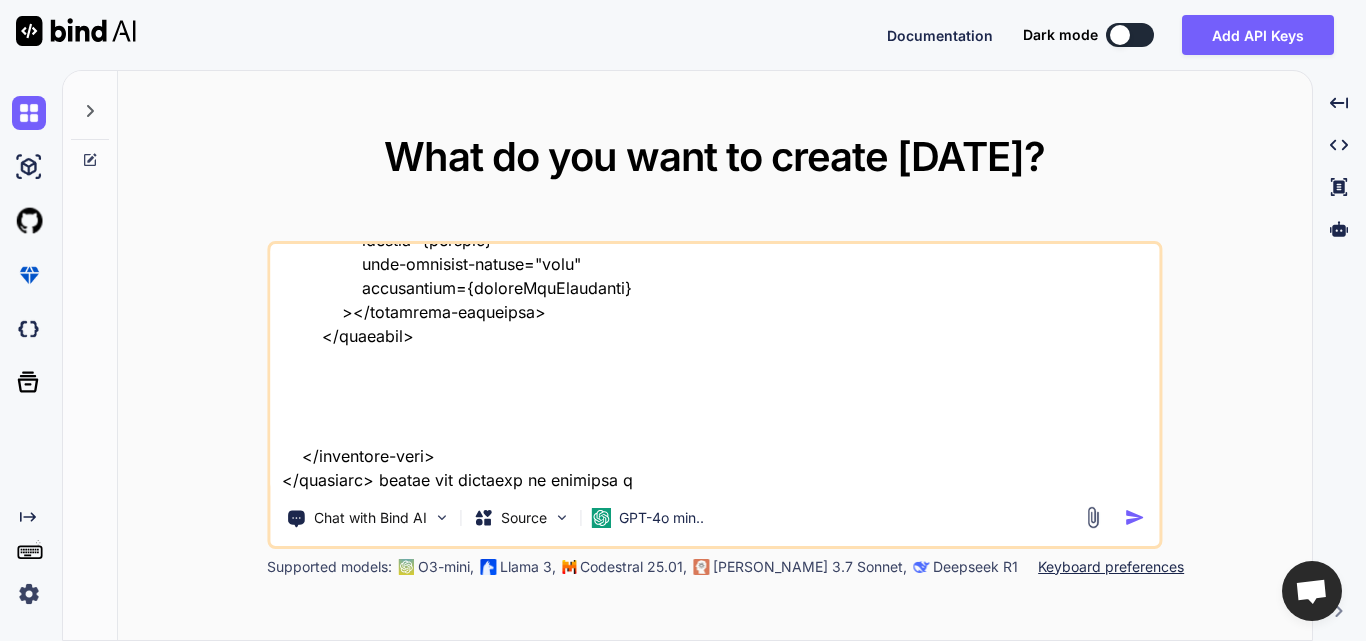 type on "<template>
<lightning-card title="Vehicle Search" icon-name="custom:custom63">
<div class="slds-p-around_medium">
<lightning-layout multiple-rows="true" vertical-align="end">
<lightning-layout-item
size="12"
small-device-size="10"
medium-device-size="8"
large-device-size="6"
padding="around-small"
>
<lightning-textarea
label="Enter Vehicle Names (one per line)"
value={searchInput}
onchange={handleInputChange}
></lightning-textarea>
</lightning-layout-item>
<lightning-layout-item
size="12"
small-device-size="2"
medium-device-size="2"
large-device-size="2"
padding="around-small"
>
..." 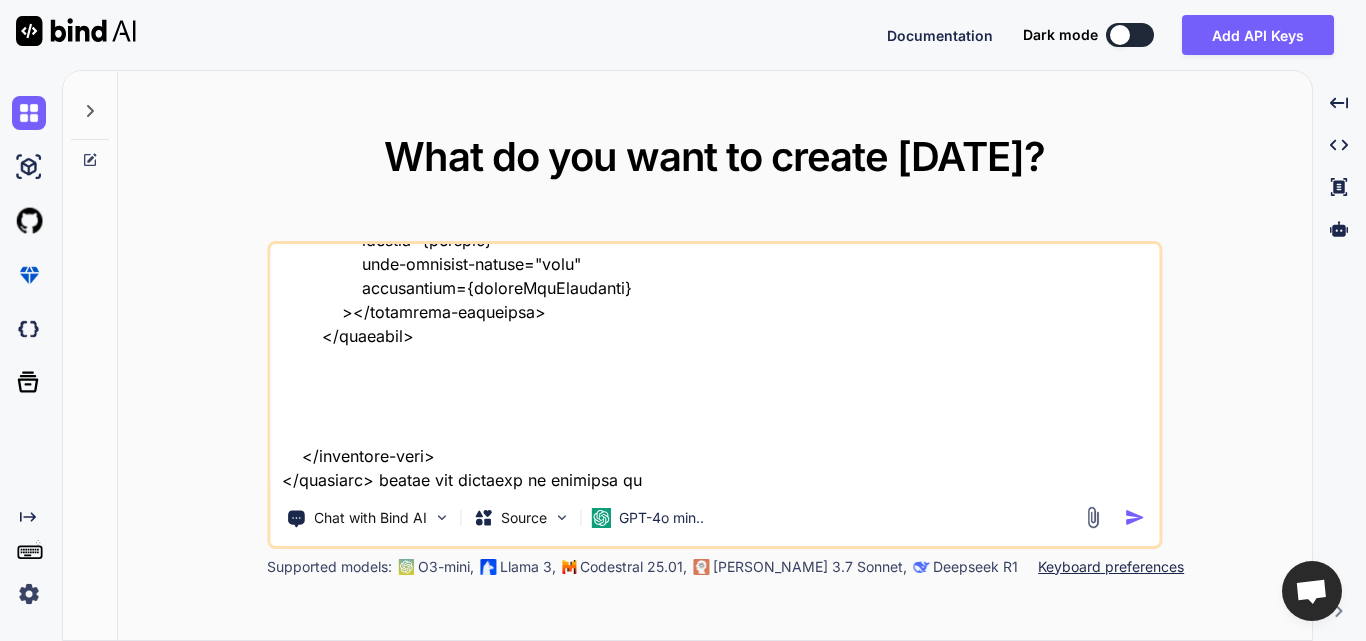 type on "<template>
<lightning-card title="Vehicle Search" icon-name="custom:custom63">
<div class="slds-p-around_medium">
<lightning-layout multiple-rows="true" vertical-align="end">
<lightning-layout-item
size="12"
small-device-size="10"
medium-device-size="8"
large-device-size="6"
padding="around-small"
>
<lightning-textarea
label="Enter Vehicle Names (one per line)"
value={searchInput}
onchange={handleInputChange}
></lightning-textarea>
</lightning-layout-item>
<lightning-layout-item
size="12"
small-device-size="2"
medium-device-size="2"
large-device-size="2"
padding="around-small"
>
..." 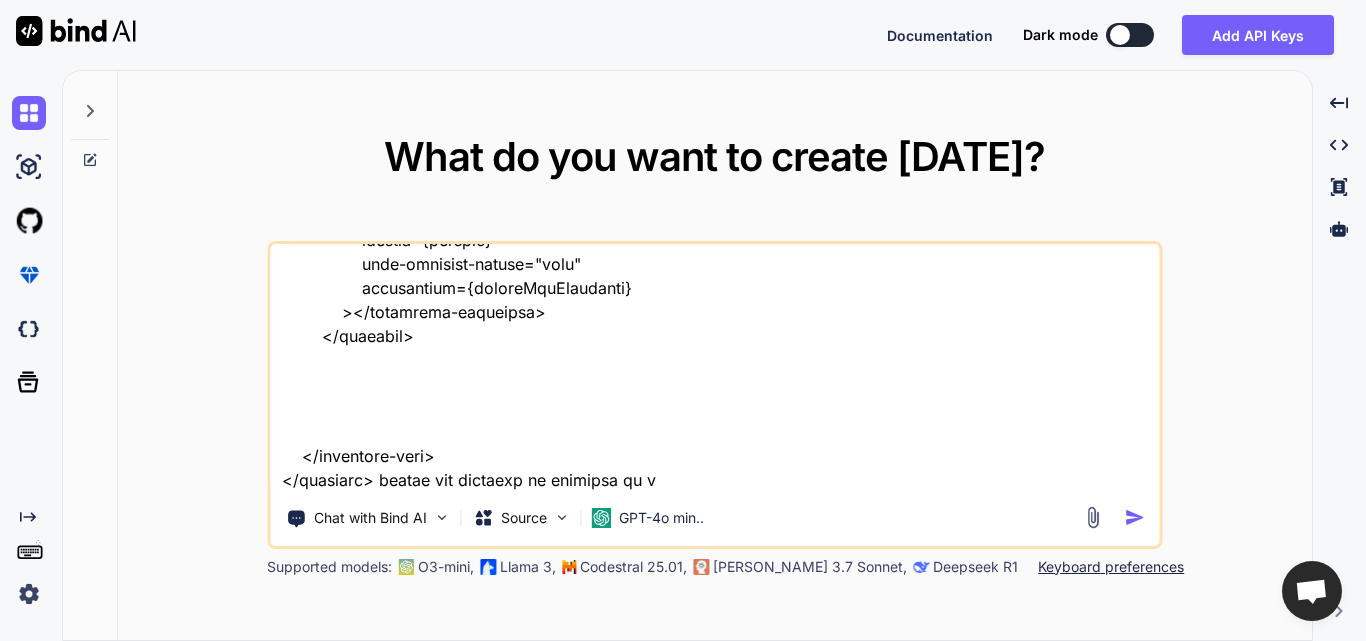 type on "<template>
<lightning-card title="Vehicle Search" icon-name="custom:custom63">
<div class="slds-p-around_medium">
<lightning-layout multiple-rows="true" vertical-align="end">
<lightning-layout-item
size="12"
small-device-size="10"
medium-device-size="8"
large-device-size="6"
padding="around-small"
>
<lightning-textarea
label="Enter Vehicle Names (one per line)"
value={searchInput}
onchange={handleInputChange}
></lightning-textarea>
</lightning-layout-item>
<lightning-layout-item
size="12"
small-device-size="2"
medium-device-size="2"
large-device-size="2"
padding="around-small"
>
..." 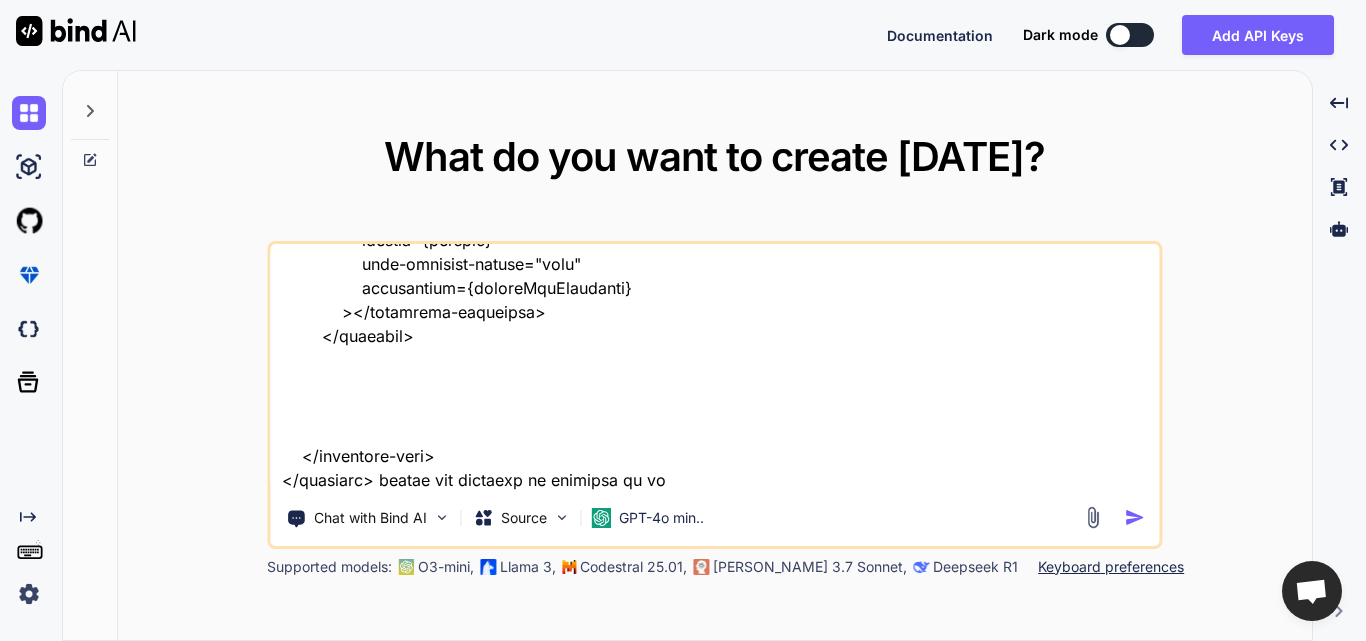 type on "<template>
<lightning-card title="Vehicle Search" icon-name="custom:custom63">
<div class="slds-p-around_medium">
<lightning-layout multiple-rows="true" vertical-align="end">
<lightning-layout-item
size="12"
small-device-size="10"
medium-device-size="8"
large-device-size="6"
padding="around-small"
>
<lightning-textarea
label="Enter Vehicle Names (one per line)"
value={searchInput}
onchange={handleInputChange}
></lightning-textarea>
</lightning-layout-item>
<lightning-layout-item
size="12"
small-device-size="2"
medium-device-size="2"
large-device-size="2"
padding="around-small"
>
..." 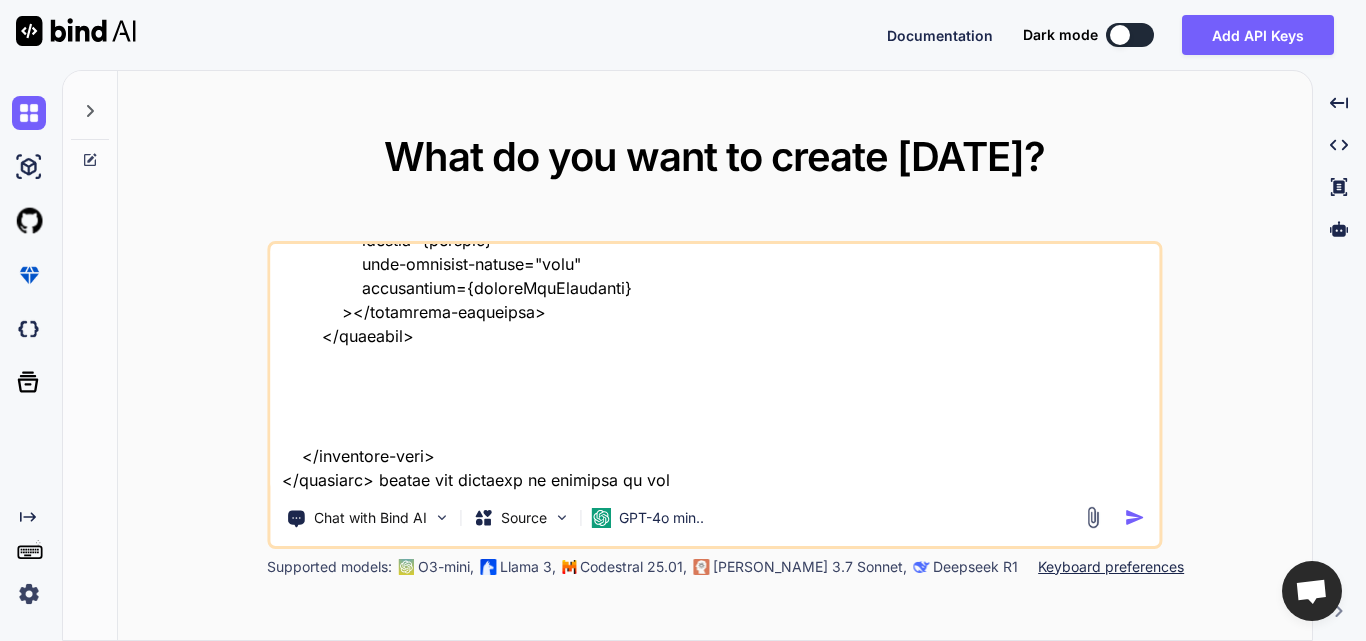 type on "<template>
<lightning-card title="Vehicle Search" icon-name="custom:custom63">
<div class="slds-p-around_medium">
<lightning-layout multiple-rows="true" vertical-align="end">
<lightning-layout-item
size="12"
small-device-size="10"
medium-device-size="8"
large-device-size="6"
padding="around-small"
>
<lightning-textarea
label="Enter Vehicle Names (one per line)"
value={searchInput}
onchange={handleInputChange}
></lightning-textarea>
</lightning-layout-item>
<lightning-layout-item
size="12"
small-device-size="2"
medium-device-size="2"
large-device-size="2"
padding="around-small"
>
..." 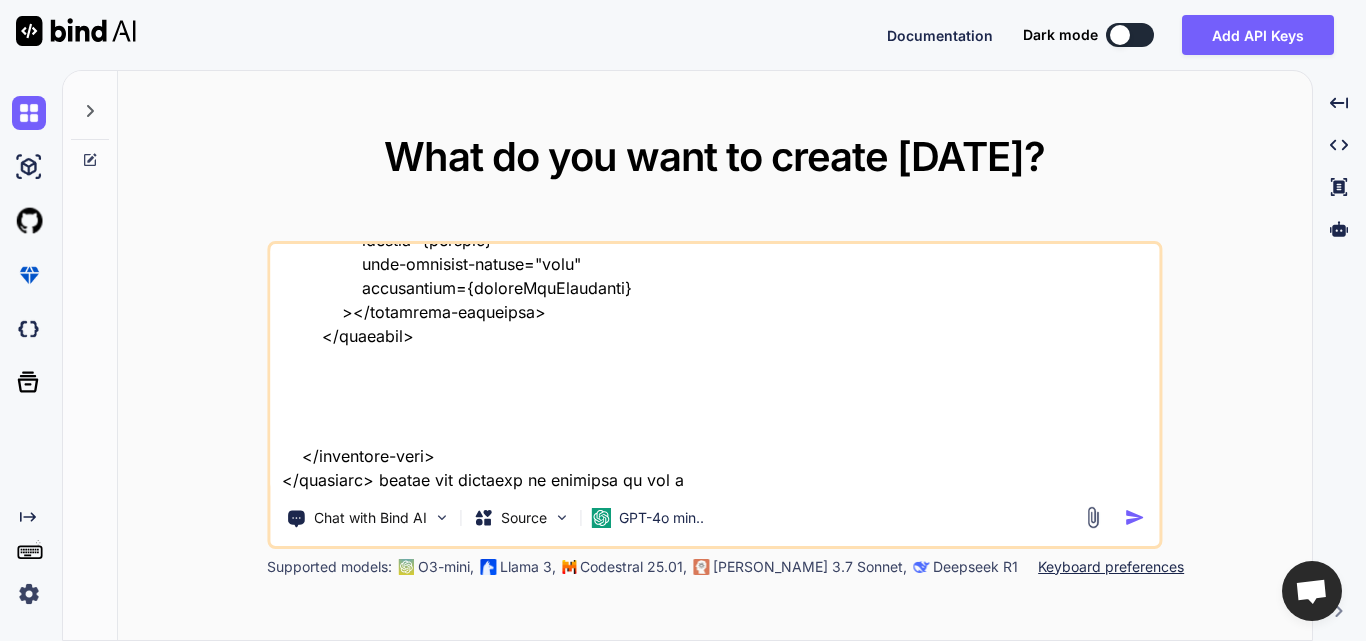 type on "<template>
<lightning-card title="Vehicle Search" icon-name="custom:custom63">
<div class="slds-p-around_medium">
<lightning-layout multiple-rows="true" vertical-align="end">
<lightning-layout-item
size="12"
small-device-size="10"
medium-device-size="8"
large-device-size="6"
padding="around-small"
>
<lightning-textarea
label="Enter Vehicle Names (one per line)"
value={searchInput}
onchange={handleInputChange}
></lightning-textarea>
</lightning-layout-item>
<lightning-layout-item
size="12"
small-device-size="2"
medium-device-size="2"
large-device-size="2"
padding="around-small"
>
..." 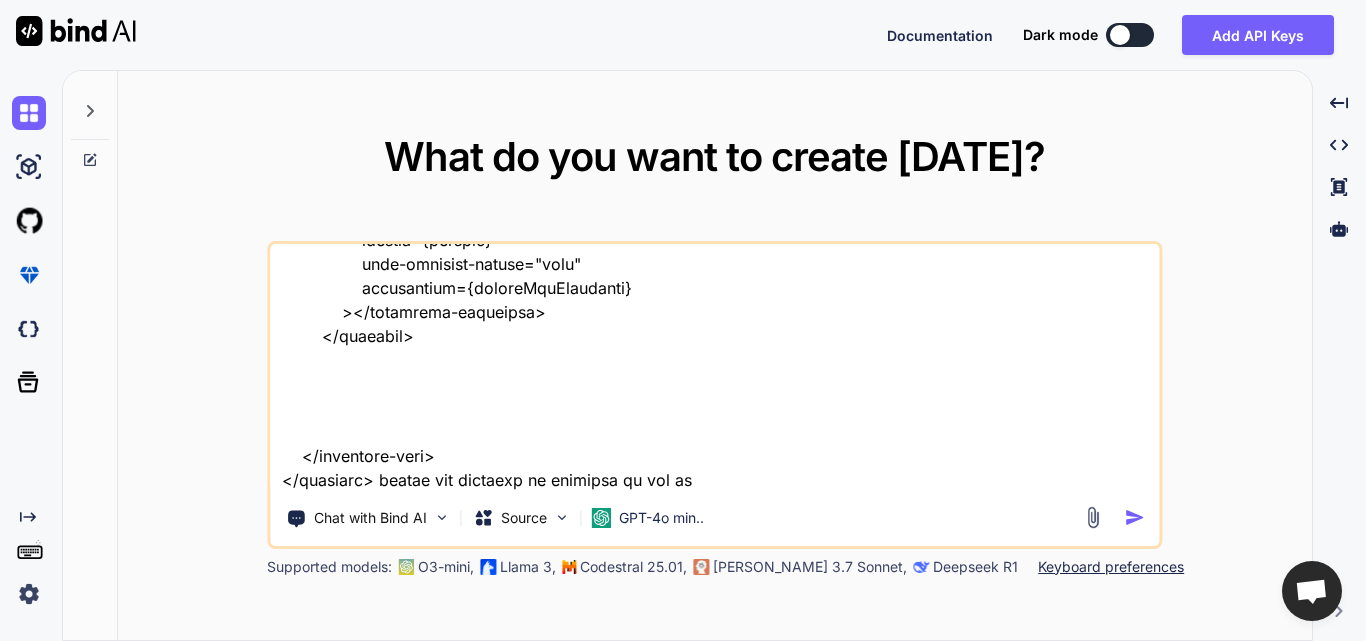 type on "<template>
<lightning-card title="Vehicle Search" icon-name="custom:custom63">
<div class="slds-p-around_medium">
<lightning-layout multiple-rows="true" vertical-align="end">
<lightning-layout-item
size="12"
small-device-size="10"
medium-device-size="8"
large-device-size="6"
padding="around-small"
>
<lightning-textarea
label="Enter Vehicle Names (one per line)"
value={searchInput}
onchange={handleInputChange}
></lightning-textarea>
</lightning-layout-item>
<lightning-layout-item
size="12"
small-device-size="2"
medium-device-size="2"
large-device-size="2"
padding="around-small"
>
..." 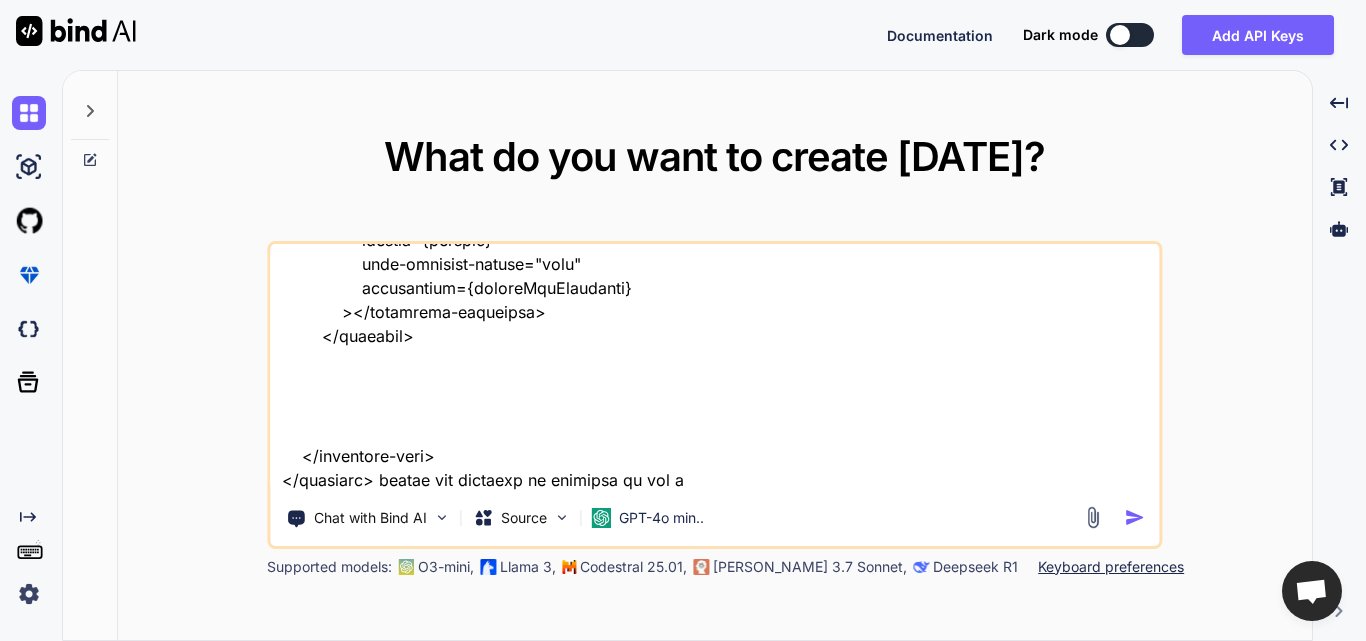 type on "<template>
<lightning-card title="Vehicle Search" icon-name="custom:custom63">
<div class="slds-p-around_medium">
<lightning-layout multiple-rows="true" vertical-align="end">
<lightning-layout-item
size="12"
small-device-size="10"
medium-device-size="8"
large-device-size="6"
padding="around-small"
>
<lightning-textarea
label="Enter Vehicle Names (one per line)"
value={searchInput}
onchange={handleInputChange}
></lightning-textarea>
</lightning-layout-item>
<lightning-layout-item
size="12"
small-device-size="2"
medium-device-size="2"
large-device-size="2"
padding="around-small"
>
..." 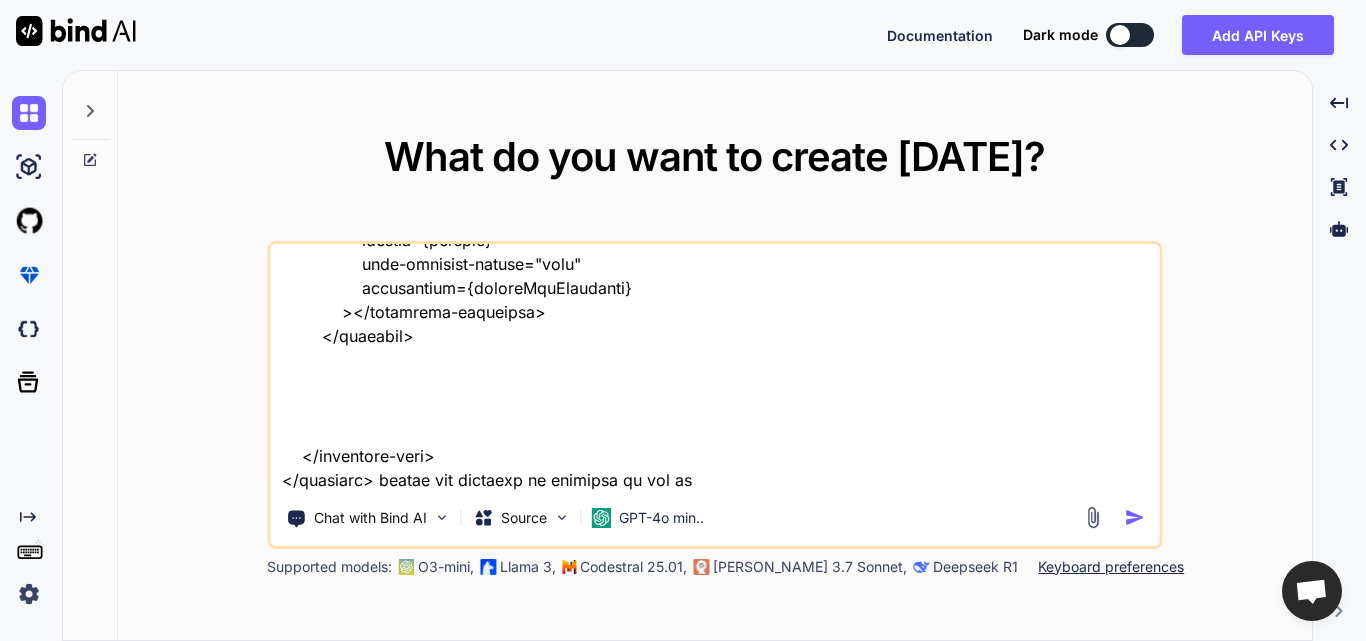 type on "<template>
<lightning-card title="Vehicle Search" icon-name="custom:custom63">
<div class="slds-p-around_medium">
<lightning-layout multiple-rows="true" vertical-align="end">
<lightning-layout-item
size="12"
small-device-size="10"
medium-device-size="8"
large-device-size="6"
padding="around-small"
>
<lightning-textarea
label="Enter Vehicle Names (one per line)"
value={searchInput}
onchange={handleInputChange}
></lightning-textarea>
</lightning-layout-item>
<lightning-layout-item
size="12"
small-device-size="2"
medium-device-size="2"
large-device-size="2"
padding="around-small"
>
..." 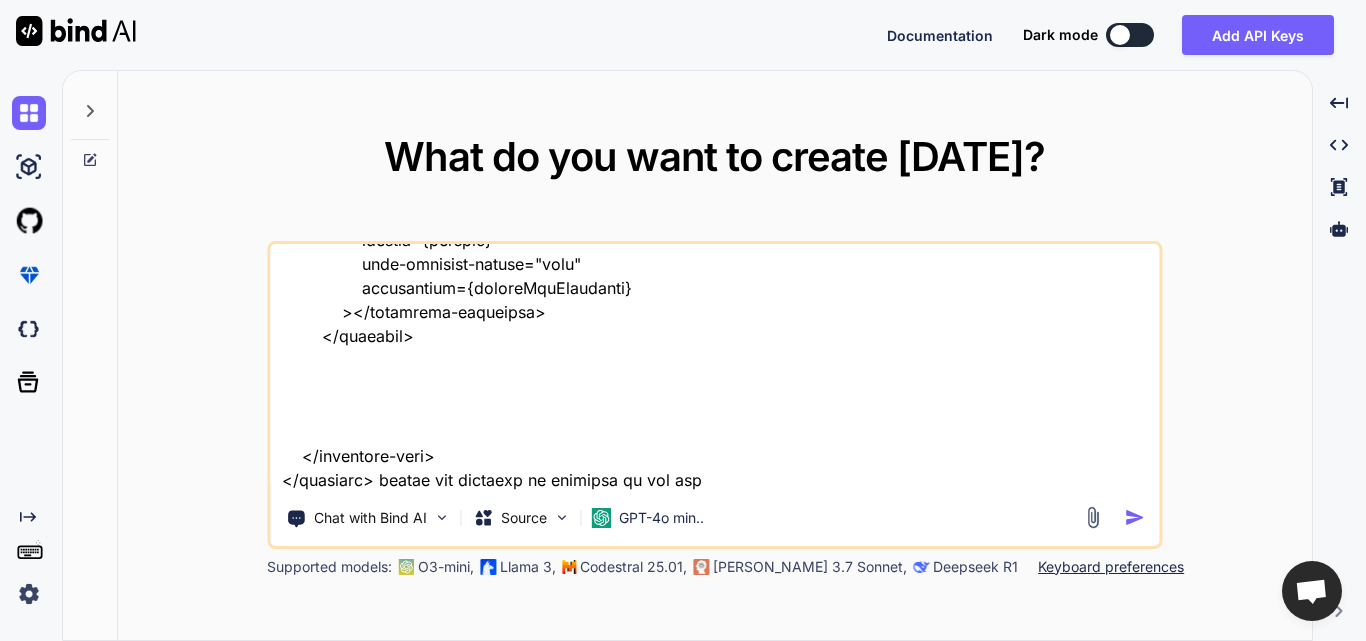 type on "<template>
<lightning-card title="Vehicle Search" icon-name="custom:custom63">
<div class="slds-p-around_medium">
<lightning-layout multiple-rows="true" vertical-align="end">
<lightning-layout-item
size="12"
small-device-size="10"
medium-device-size="8"
large-device-size="6"
padding="around-small"
>
<lightning-textarea
label="Enter Vehicle Names (one per line)"
value={searchInput}
onchange={handleInputChange}
></lightning-textarea>
</lightning-layout-item>
<lightning-layout-item
size="12"
small-device-size="2"
medium-device-size="2"
large-device-size="2"
padding="around-small"
>
..." 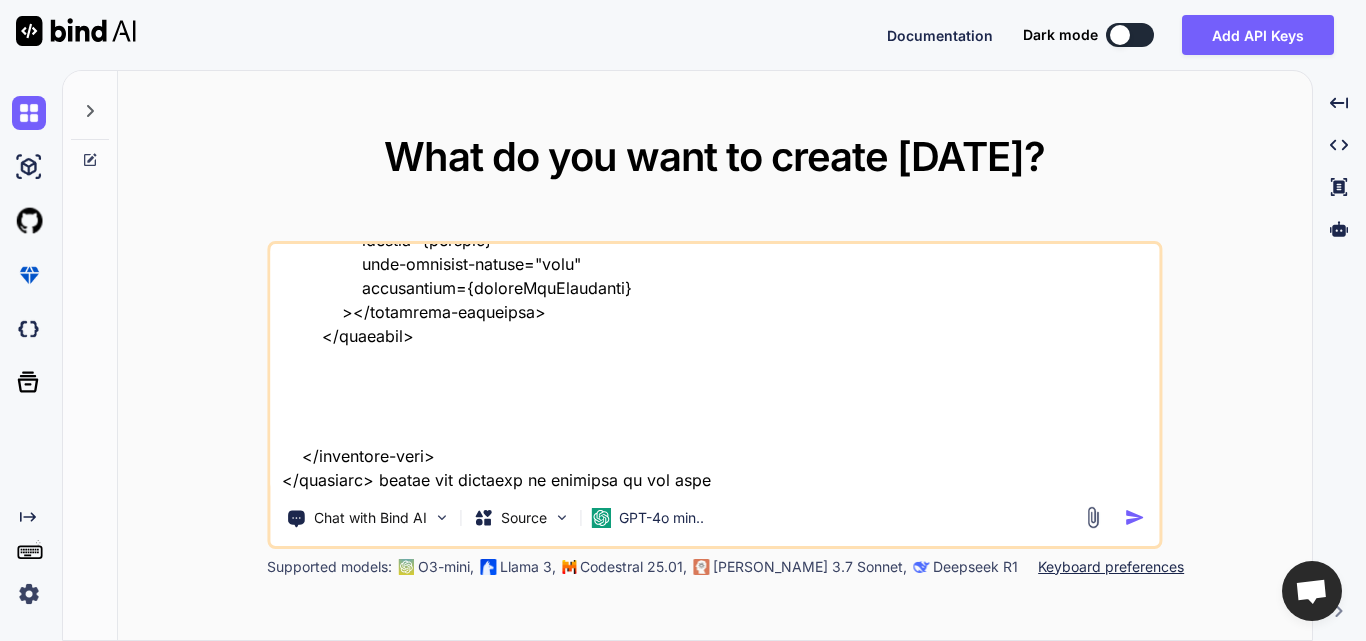 type on "<template>
<lightning-card title="Vehicle Search" icon-name="custom:custom63">
<div class="slds-p-around_medium">
<lightning-layout multiple-rows="true" vertical-align="end">
<lightning-layout-item
size="12"
small-device-size="10"
medium-device-size="8"
large-device-size="6"
padding="around-small"
>
<lightning-textarea
label="Enter Vehicle Names (one per line)"
value={searchInput}
onchange={handleInputChange}
></lightning-textarea>
</lightning-layout-item>
<lightning-layout-item
size="12"
small-device-size="2"
medium-device-size="2"
large-device-size="2"
padding="around-small"
>
..." 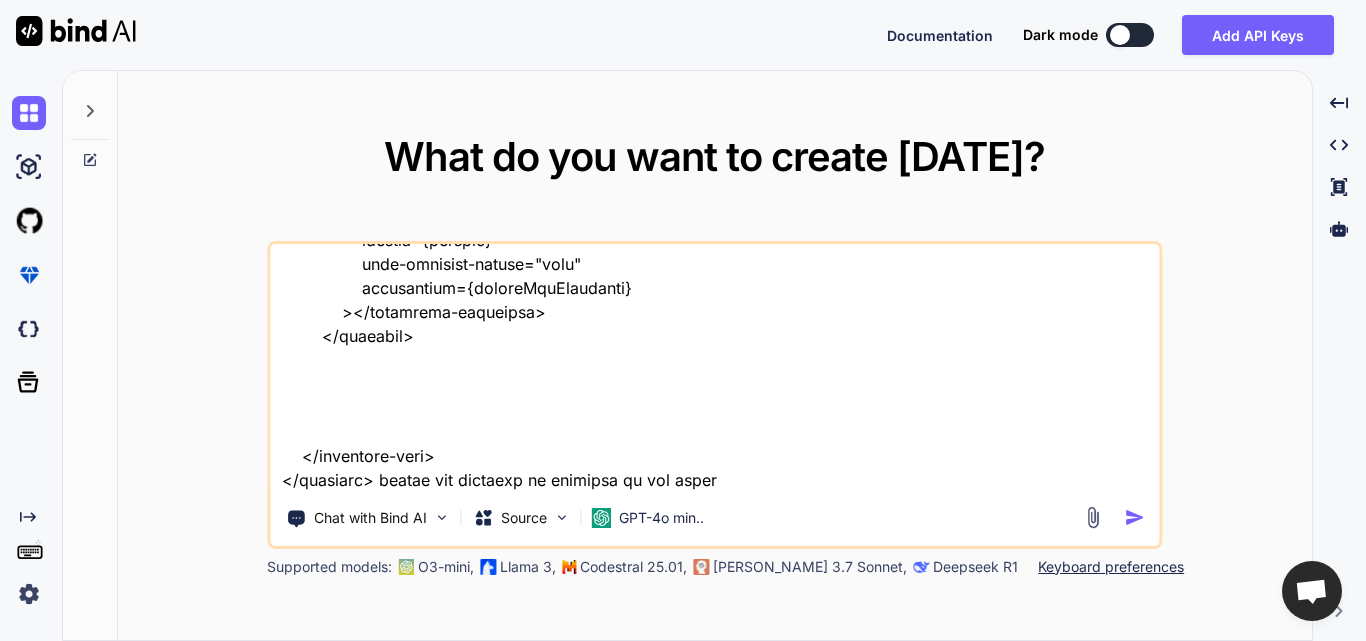 type on "<template>
<lightning-card title="Vehicle Search" icon-name="custom:custom63">
<div class="slds-p-around_medium">
<lightning-layout multiple-rows="true" vertical-align="end">
<lightning-layout-item
size="12"
small-device-size="10"
medium-device-size="8"
large-device-size="6"
padding="around-small"
>
<lightning-textarea
label="Enter Vehicle Names (one per line)"
value={searchInput}
onchange={handleInputChange}
></lightning-textarea>
</lightning-layout-item>
<lightning-layout-item
size="12"
small-device-size="2"
medium-device-size="2"
large-device-size="2"
padding="around-small"
>
..." 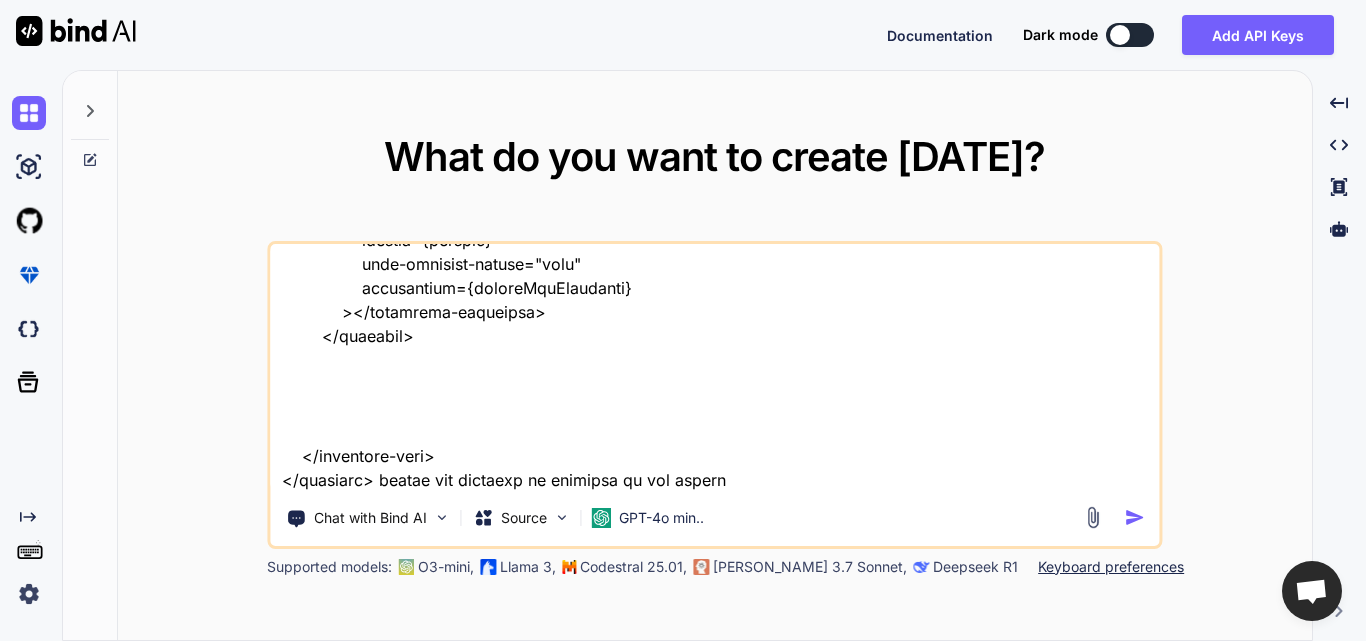type on "<template>
<lightning-card title="Vehicle Search" icon-name="custom:custom63">
<div class="slds-p-around_medium">
<lightning-layout multiple-rows="true" vertical-align="end">
<lightning-layout-item
size="12"
small-device-size="10"
medium-device-size="8"
large-device-size="6"
padding="around-small"
>
<lightning-textarea
label="Enter Vehicle Names (one per line)"
value={searchInput}
onchange={handleInputChange}
></lightning-textarea>
</lightning-layout-item>
<lightning-layout-item
size="12"
small-device-size="2"
medium-device-size="2"
large-device-size="2"
padding="around-small"
>
..." 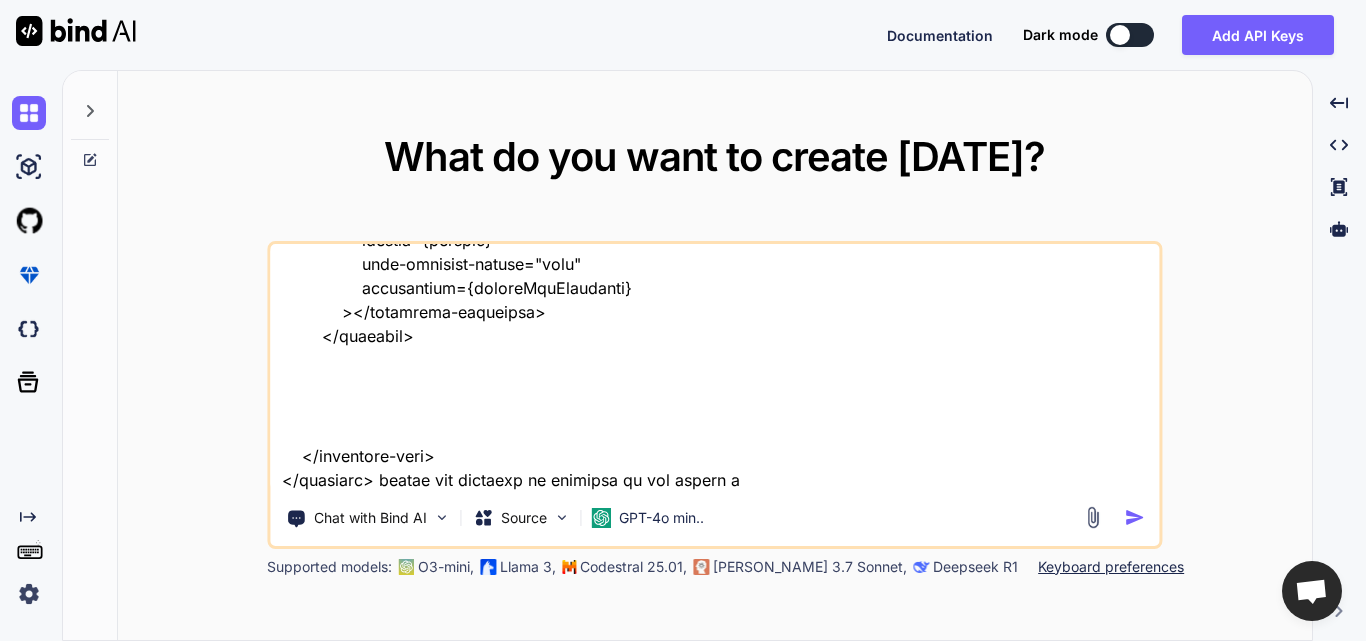 type on "<template>
<lightning-card title="Vehicle Search" icon-name="custom:custom63">
<div class="slds-p-around_medium">
<lightning-layout multiple-rows="true" vertical-align="end">
<lightning-layout-item
size="12"
small-device-size="10"
medium-device-size="8"
large-device-size="6"
padding="around-small"
>
<lightning-textarea
label="Enter Vehicle Names (one per line)"
value={searchInput}
onchange={handleInputChange}
></lightning-textarea>
</lightning-layout-item>
<lightning-layout-item
size="12"
small-device-size="2"
medium-device-size="2"
large-device-size="2"
padding="around-small"
>
..." 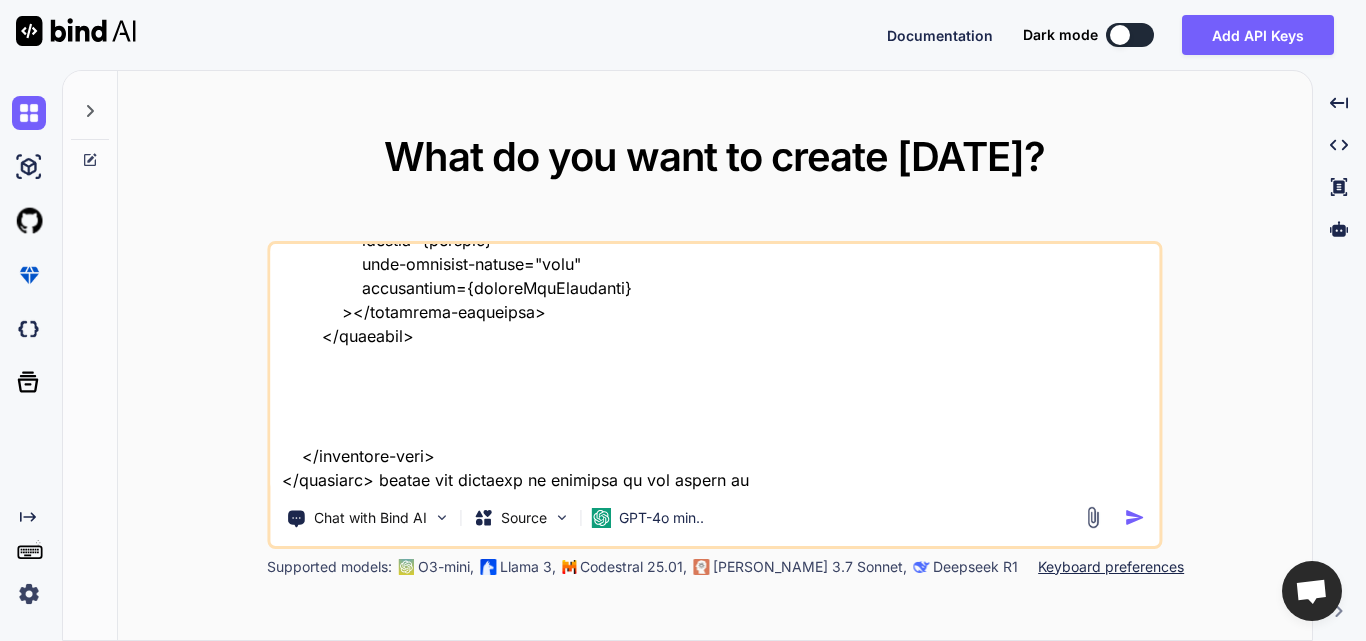 type on "<template>
<lightning-card title="Vehicle Search" icon-name="custom:custom63">
<div class="slds-p-around_medium">
<lightning-layout multiple-rows="true" vertical-align="end">
<lightning-layout-item
size="12"
small-device-size="10"
medium-device-size="8"
large-device-size="6"
padding="around-small"
>
<lightning-textarea
label="Enter Vehicle Names (one per line)"
value={searchInput}
onchange={handleInputChange}
></lightning-textarea>
</lightning-layout-item>
<lightning-layout-item
size="12"
small-device-size="2"
medium-device-size="2"
large-device-size="2"
padding="around-small"
>
..." 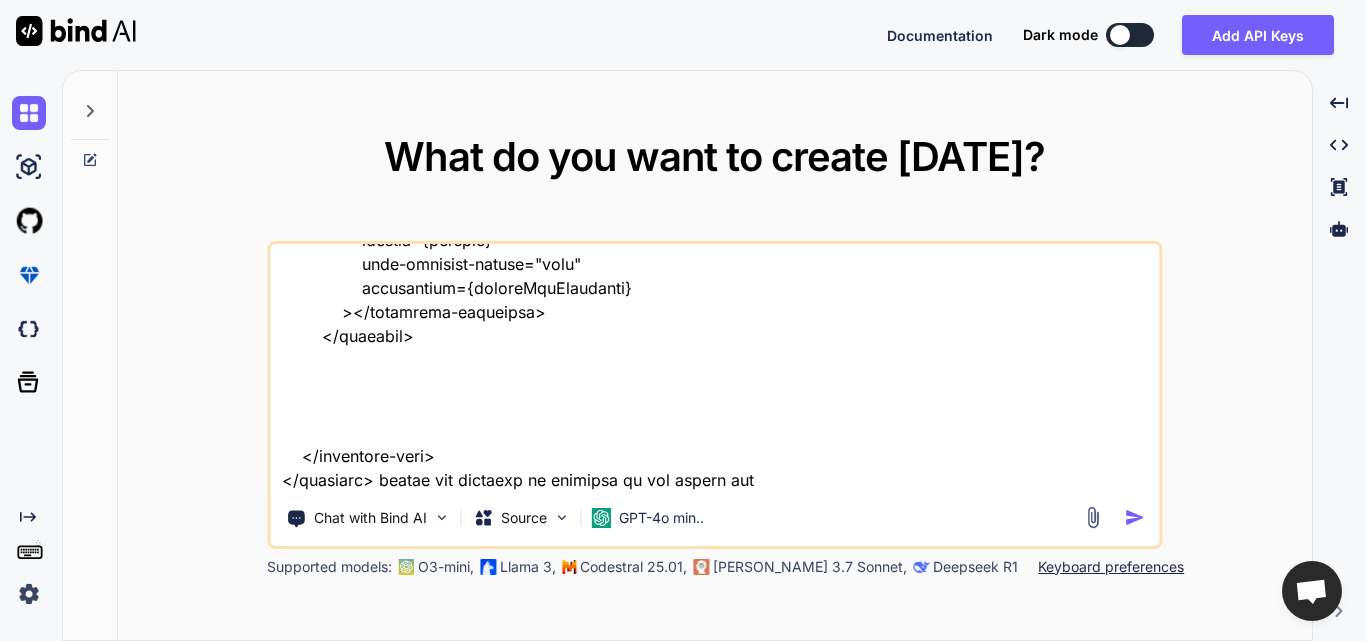 type on "<template>
<lightning-card title="Vehicle Search" icon-name="custom:custom63">
<div class="slds-p-around_medium">
<lightning-layout multiple-rows="true" vertical-align="end">
<lightning-layout-item
size="12"
small-device-size="10"
medium-device-size="8"
large-device-size="6"
padding="around-small"
>
<lightning-textarea
label="Enter Vehicle Names (one per line)"
value={searchInput}
onchange={handleInputChange}
></lightning-textarea>
</lightning-layout-item>
<lightning-layout-item
size="12"
small-device-size="2"
medium-device-size="2"
large-device-size="2"
padding="around-small"
>
..." 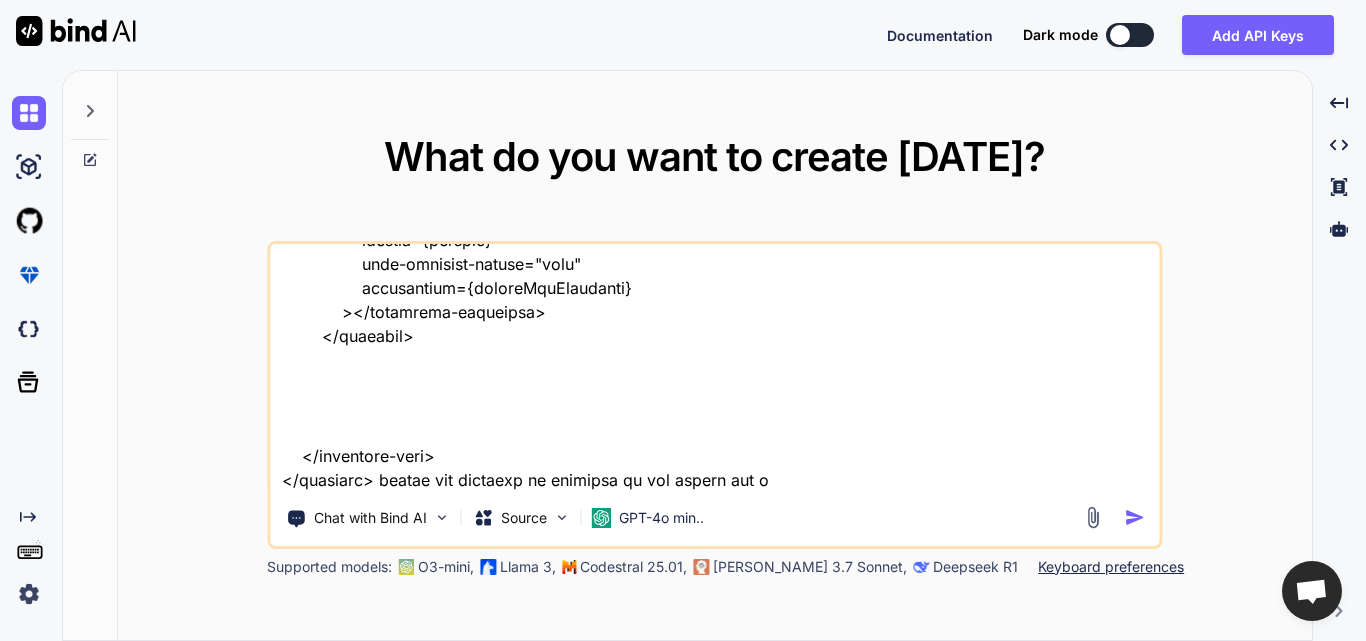type on "<template>
<lightning-card title="Vehicle Search" icon-name="custom:custom63">
<div class="slds-p-around_medium">
<lightning-layout multiple-rows="true" vertical-align="end">
<lightning-layout-item
size="12"
small-device-size="10"
medium-device-size="8"
large-device-size="6"
padding="around-small"
>
<lightning-textarea
label="Enter Vehicle Names (one per line)"
value={searchInput}
onchange={handleInputChange}
></lightning-textarea>
</lightning-layout-item>
<lightning-layout-item
size="12"
small-device-size="2"
medium-device-size="2"
large-device-size="2"
padding="around-small"
>
..." 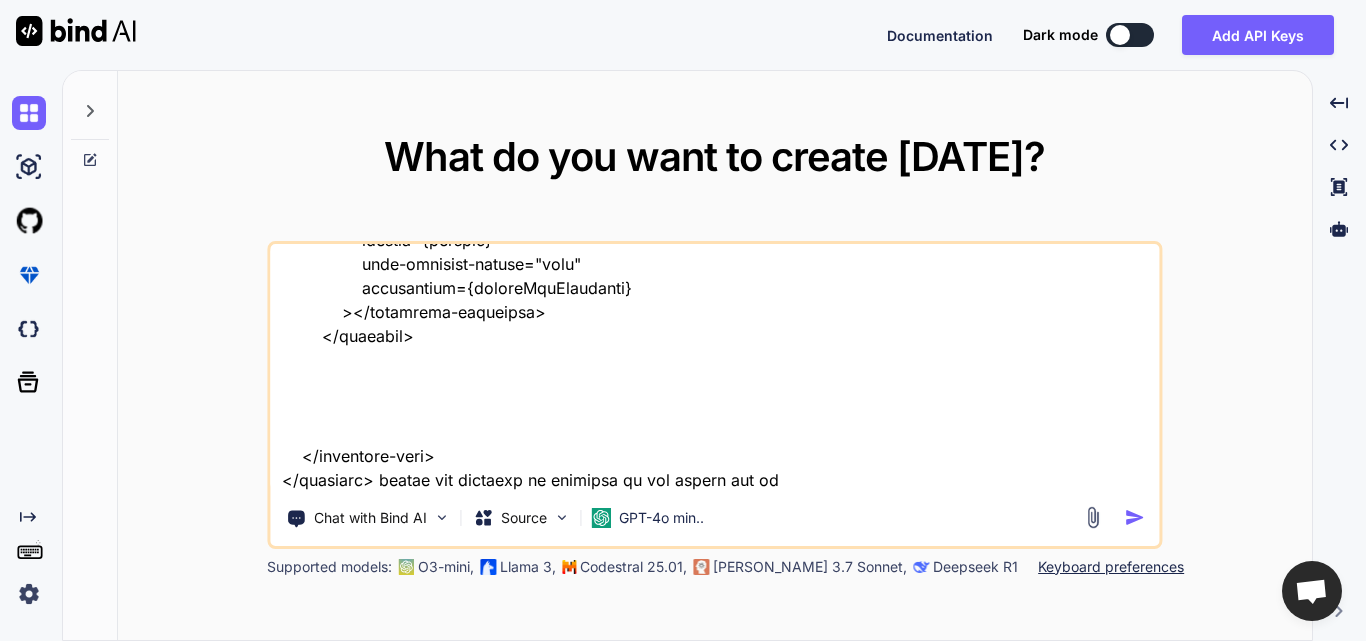 type on "<template>
<lightning-card title="Vehicle Search" icon-name="custom:custom63">
<div class="slds-p-around_medium">
<lightning-layout multiple-rows="true" vertical-align="end">
<lightning-layout-item
size="12"
small-device-size="10"
medium-device-size="8"
large-device-size="6"
padding="around-small"
>
<lightning-textarea
label="Enter Vehicle Names (one per line)"
value={searchInput}
onchange={handleInputChange}
></lightning-textarea>
</lightning-layout-item>
<lightning-layout-item
size="12"
small-device-size="2"
medium-device-size="2"
large-device-size="2"
padding="around-small"
>
..." 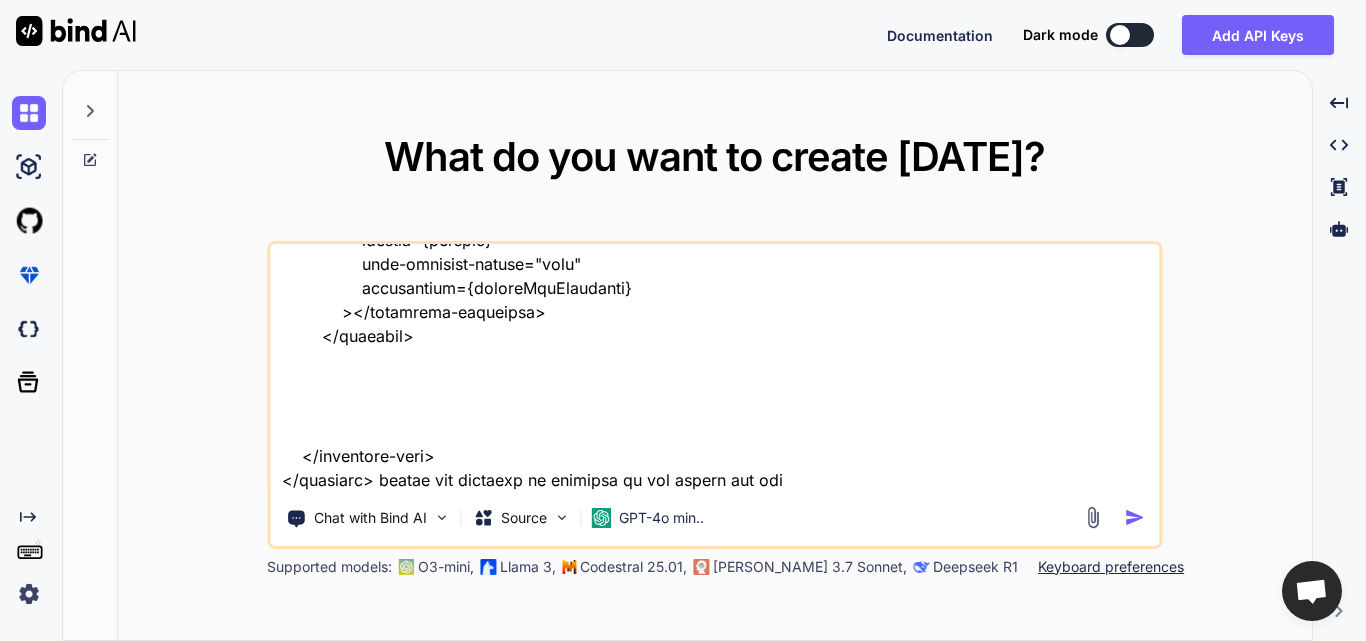 type on "<template>
<lightning-card title="Vehicle Search" icon-name="custom:custom63">
<div class="slds-p-around_medium">
<lightning-layout multiple-rows="true" vertical-align="end">
<lightning-layout-item
size="12"
small-device-size="10"
medium-device-size="8"
large-device-size="6"
padding="around-small"
>
<lightning-textarea
label="Enter Vehicle Names (one per line)"
value={searchInput}
onchange={handleInputChange}
></lightning-textarea>
</lightning-layout-item>
<lightning-layout-item
size="12"
small-device-size="2"
medium-device-size="2"
large-device-size="2"
padding="around-small"
>
..." 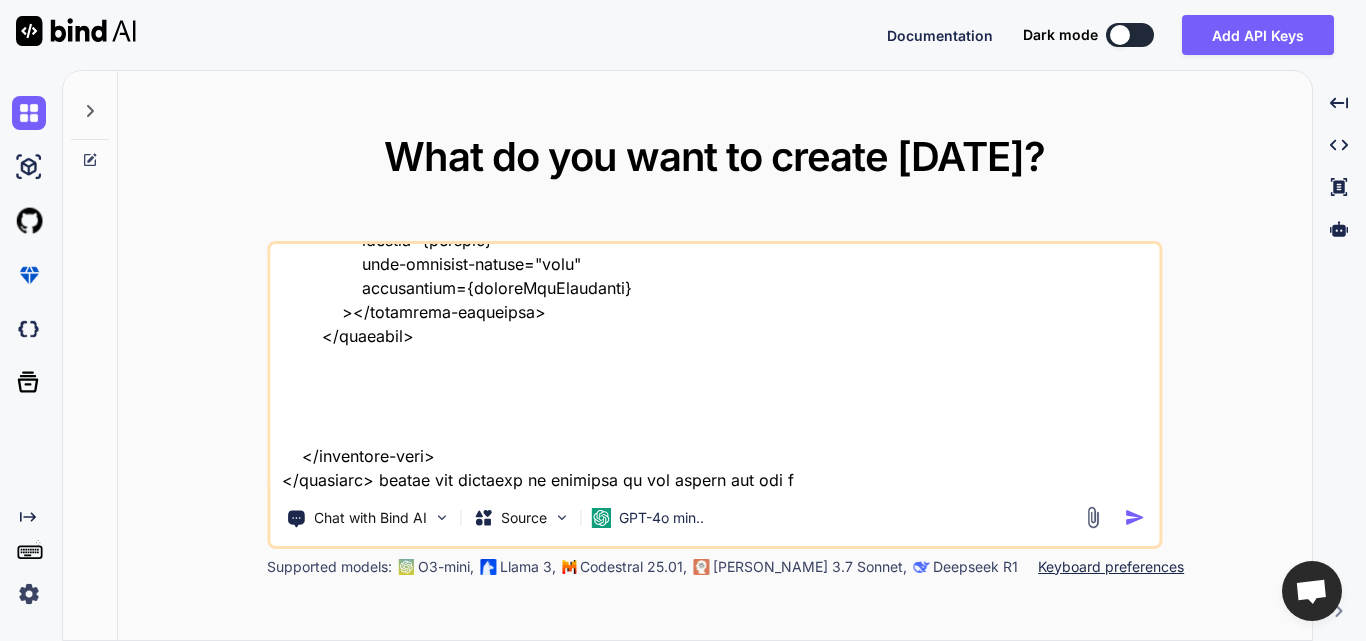 type on "<template>
<lightning-card title="Vehicle Search" icon-name="custom:custom63">
<div class="slds-p-around_medium">
<lightning-layout multiple-rows="true" vertical-align="end">
<lightning-layout-item
size="12"
small-device-size="10"
medium-device-size="8"
large-device-size="6"
padding="around-small"
>
<lightning-textarea
label="Enter Vehicle Names (one per line)"
value={searchInput}
onchange={handleInputChange}
></lightning-textarea>
</lightning-layout-item>
<lightning-layout-item
size="12"
small-device-size="2"
medium-device-size="2"
large-device-size="2"
padding="around-small"
>
..." 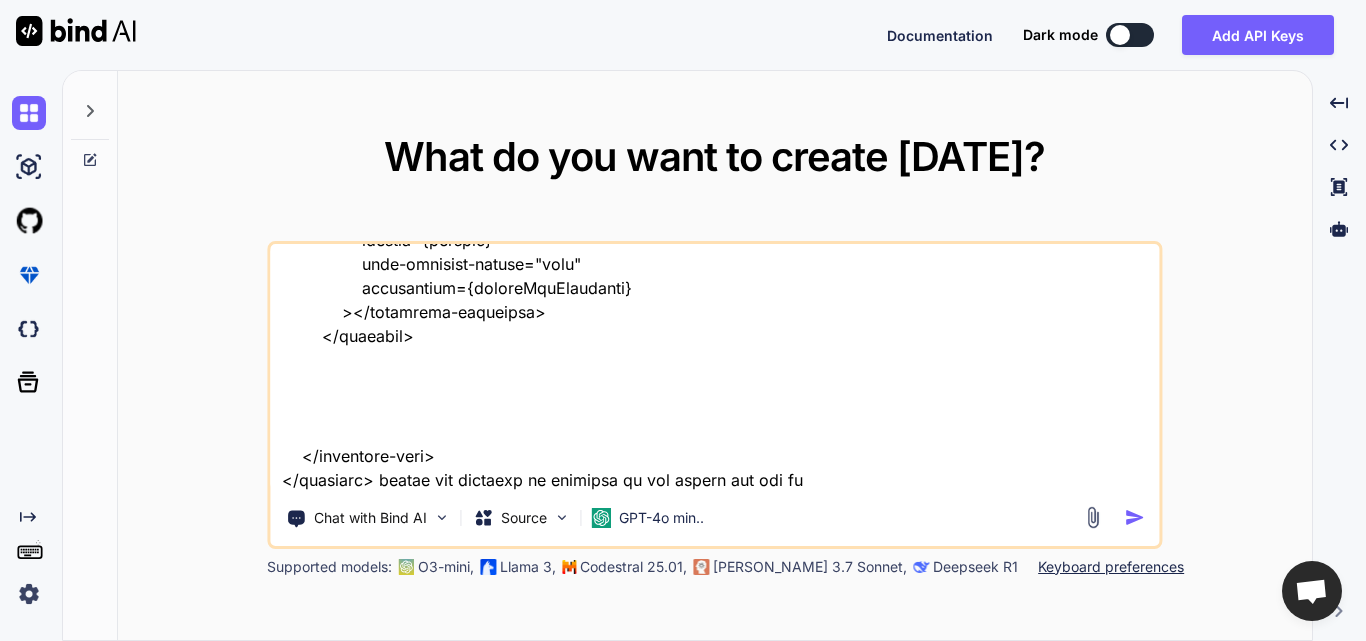 type on "<template>
<lightning-card title="Vehicle Search" icon-name="custom:custom63">
<div class="slds-p-around_medium">
<lightning-layout multiple-rows="true" vertical-align="end">
<lightning-layout-item
size="12"
small-device-size="10"
medium-device-size="8"
large-device-size="6"
padding="around-small"
>
<lightning-textarea
label="Enter Vehicle Names (one per line)"
value={searchInput}
onchange={handleInputChange}
></lightning-textarea>
</lightning-layout-item>
<lightning-layout-item
size="12"
small-device-size="2"
medium-device-size="2"
large-device-size="2"
padding="around-small"
>
..." 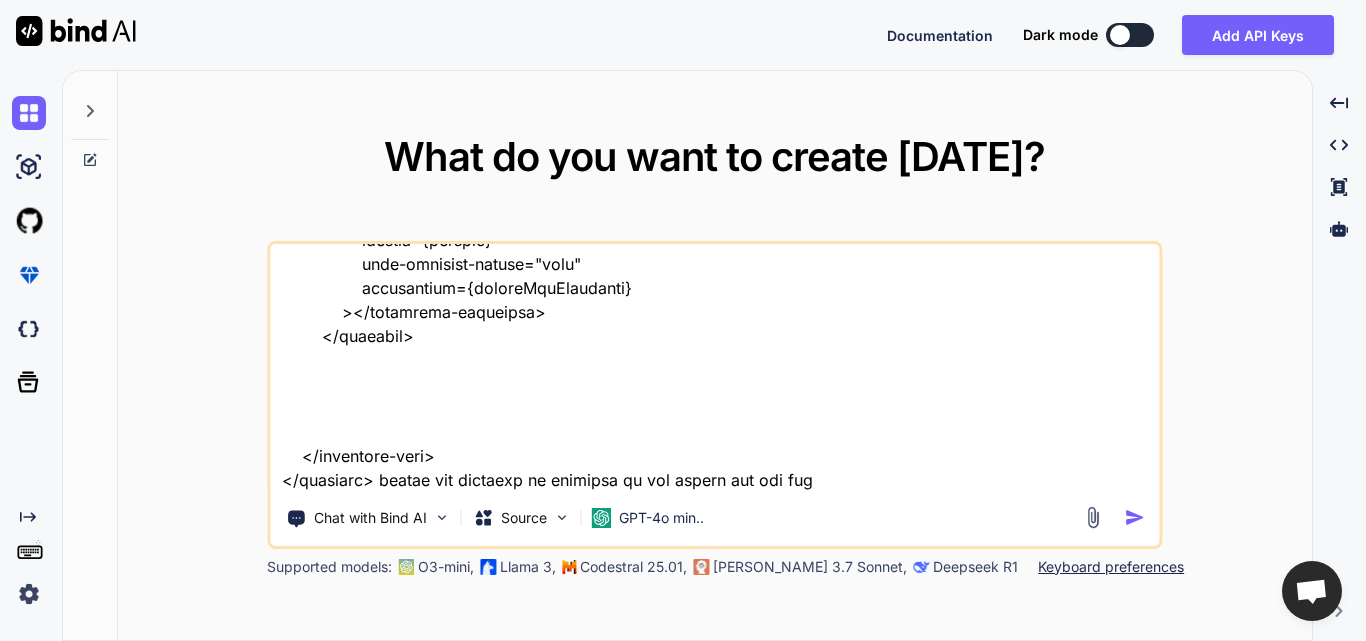 type on "<template>
<lightning-card title="Vehicle Search" icon-name="custom:custom63">
<div class="slds-p-around_medium">
<lightning-layout multiple-rows="true" vertical-align="end">
<lightning-layout-item
size="12"
small-device-size="10"
medium-device-size="8"
large-device-size="6"
padding="around-small"
>
<lightning-textarea
label="Enter Vehicle Names (one per line)"
value={searchInput}
onchange={handleInputChange}
></lightning-textarea>
</lightning-layout-item>
<lightning-layout-item
size="12"
small-device-size="2"
medium-device-size="2"
large-device-size="2"
padding="around-small"
>
..." 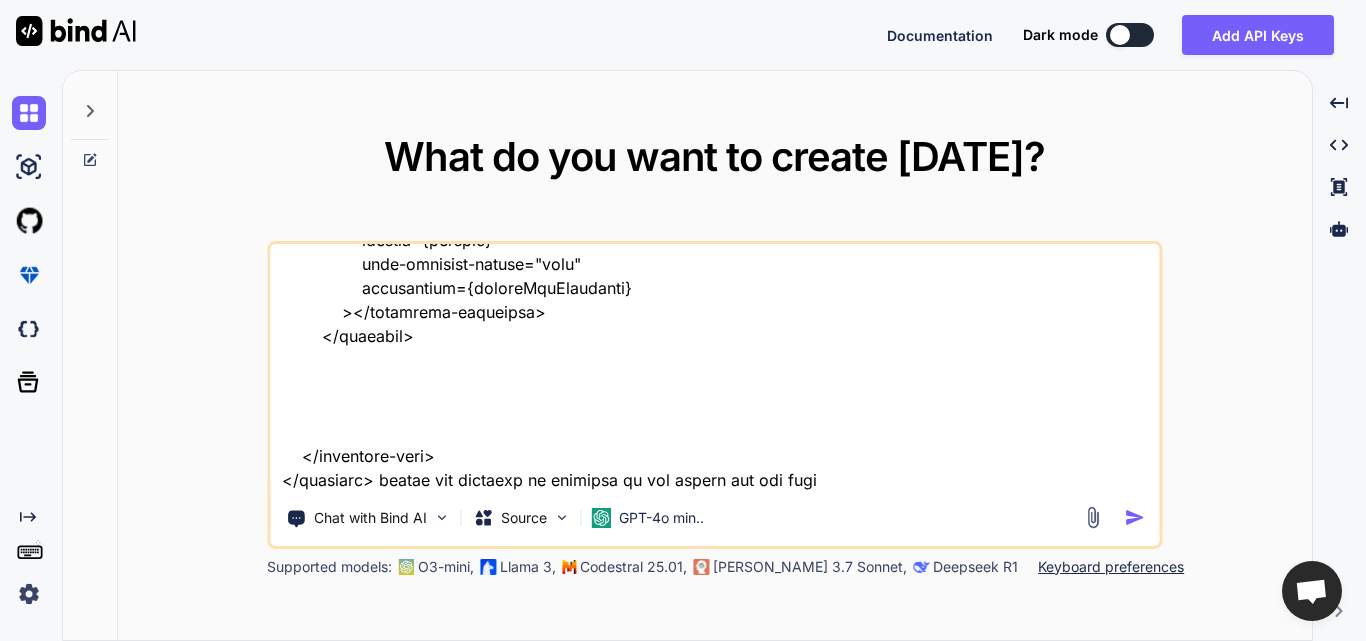 type on "<template>
<lightning-card title="Vehicle Search" icon-name="custom:custom63">
<div class="slds-p-around_medium">
<lightning-layout multiple-rows="true" vertical-align="end">
<lightning-layout-item
size="12"
small-device-size="10"
medium-device-size="8"
large-device-size="6"
padding="around-small"
>
<lightning-textarea
label="Enter Vehicle Names (one per line)"
value={searchInput}
onchange={handleInputChange}
></lightning-textarea>
</lightning-layout-item>
<lightning-layout-item
size="12"
small-device-size="2"
medium-device-size="2"
large-device-size="2"
padding="around-small"
>
..." 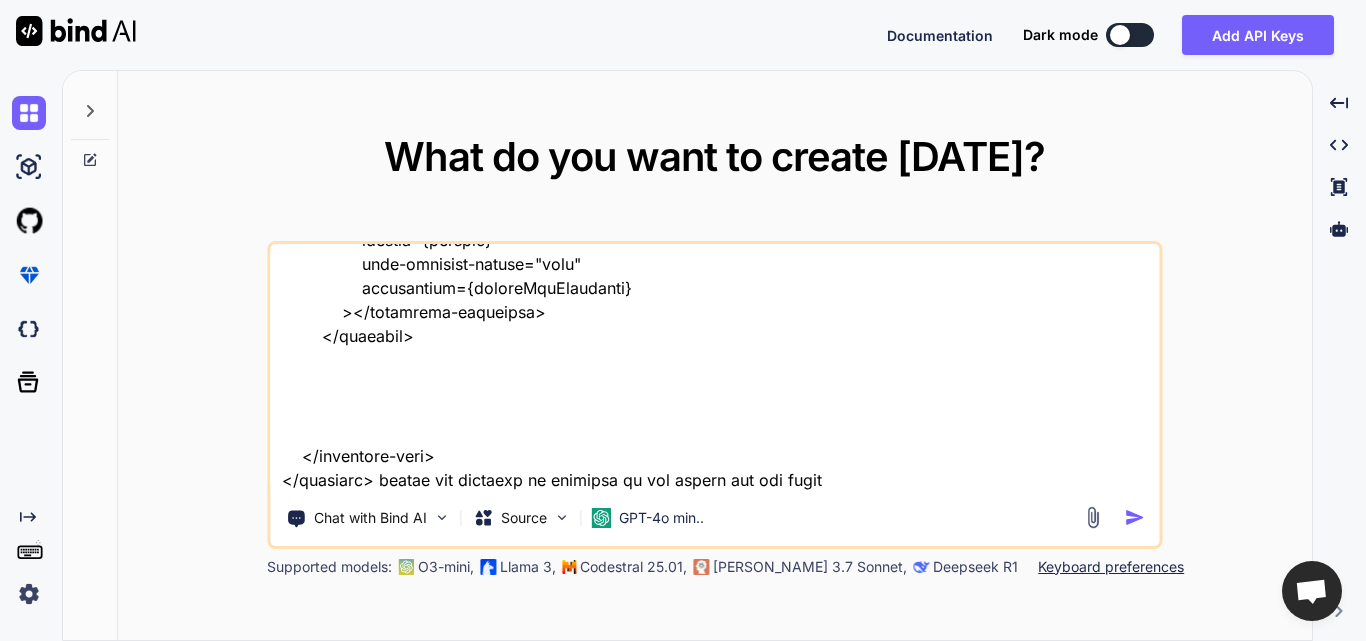 type on "<template>
<lightning-card title="Vehicle Search" icon-name="custom:custom63">
<div class="slds-p-around_medium">
<lightning-layout multiple-rows="true" vertical-align="end">
<lightning-layout-item
size="12"
small-device-size="10"
medium-device-size="8"
large-device-size="6"
padding="around-small"
>
<lightning-textarea
label="Enter Vehicle Names (one per line)"
value={searchInput}
onchange={handleInputChange}
></lightning-textarea>
</lightning-layout-item>
<lightning-layout-item
size="12"
small-device-size="2"
medium-device-size="2"
large-device-size="2"
padding="around-small"
>
..." 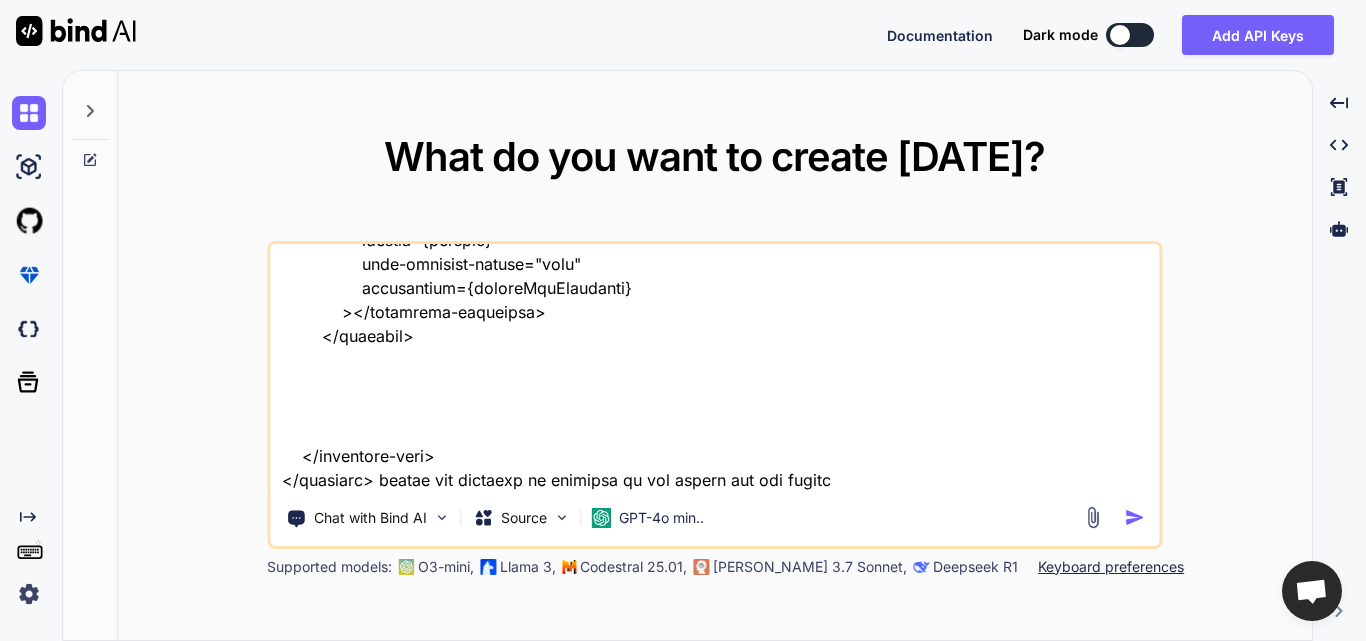 type on "<template>
<lightning-card title="Vehicle Search" icon-name="custom:custom63">
<div class="slds-p-around_medium">
<lightning-layout multiple-rows="true" vertical-align="end">
<lightning-layout-item
size="12"
small-device-size="10"
medium-device-size="8"
large-device-size="6"
padding="around-small"
>
<lightning-textarea
label="Enter Vehicle Names (one per line)"
value={searchInput}
onchange={handleInputChange}
></lightning-textarea>
</lightning-layout-item>
<lightning-layout-item
size="12"
small-device-size="2"
medium-device-size="2"
large-device-size="2"
padding="around-small"
>
..." 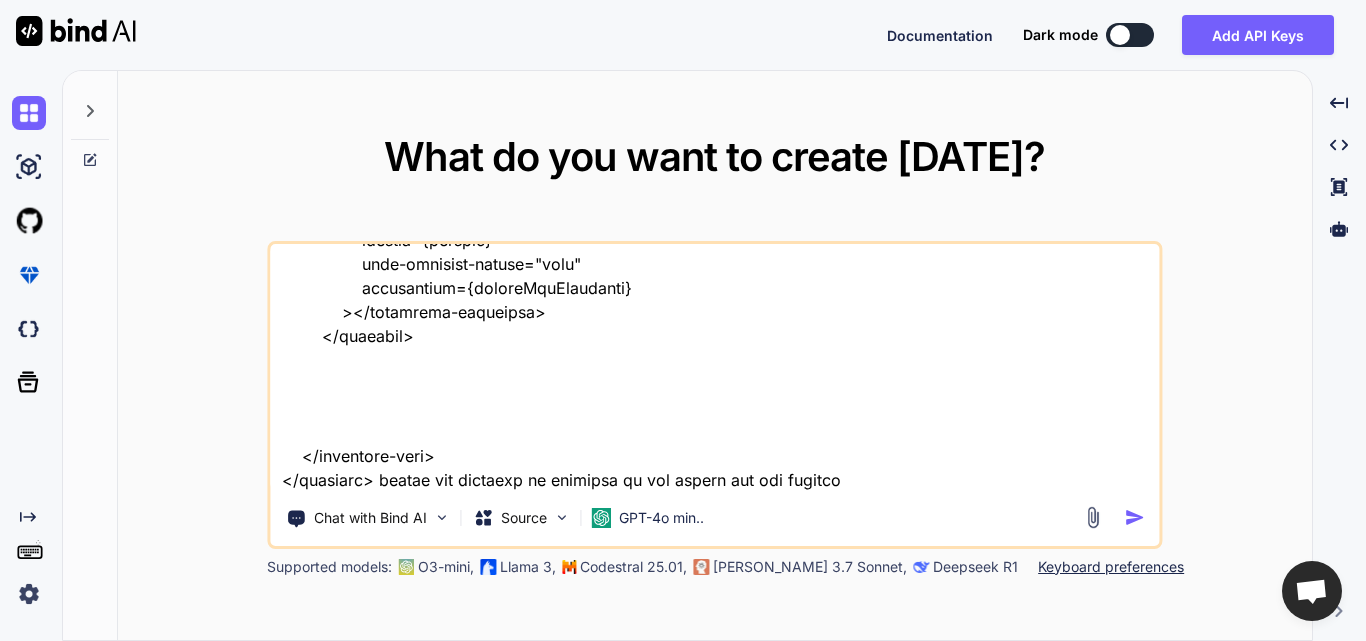 type on "<template>
<lightning-card title="Vehicle Search" icon-name="custom:custom63">
<div class="slds-p-around_medium">
<lightning-layout multiple-rows="true" vertical-align="end">
<lightning-layout-item
size="12"
small-device-size="10"
medium-device-size="8"
large-device-size="6"
padding="around-small"
>
<lightning-textarea
label="Enter Vehicle Names (one per line)"
value={searchInput}
onchange={handleInputChange}
></lightning-textarea>
</lightning-layout-item>
<lightning-layout-item
size="12"
small-device-size="2"
medium-device-size="2"
large-device-size="2"
padding="around-small"
>
..." 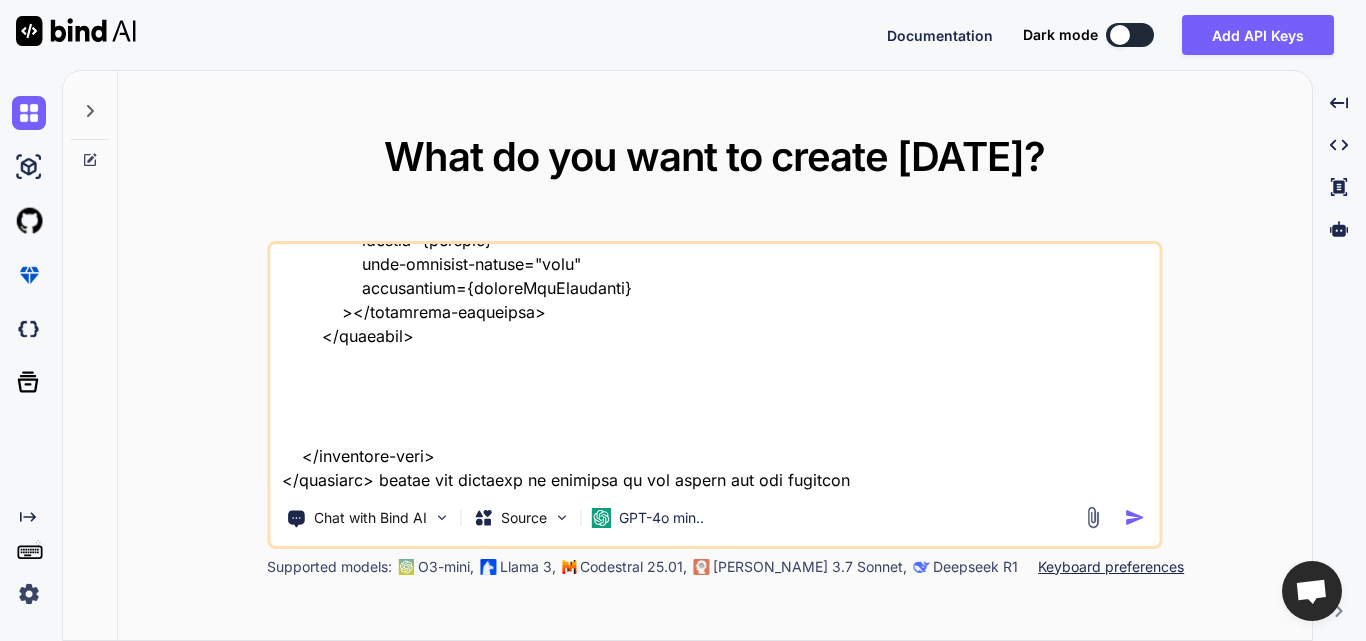 type on "<template>
<lightning-card title="Vehicle Search" icon-name="custom:custom63">
<div class="slds-p-around_medium">
<lightning-layout multiple-rows="true" vertical-align="end">
<lightning-layout-item
size="12"
small-device-size="10"
medium-device-size="8"
large-device-size="6"
padding="around-small"
>
<lightning-textarea
label="Enter Vehicle Names (one per line)"
value={searchInput}
onchange={handleInputChange}
></lightning-textarea>
</lightning-layout-item>
<lightning-layout-item
size="12"
small-device-size="2"
medium-device-size="2"
large-device-size="2"
padding="around-small"
>
..." 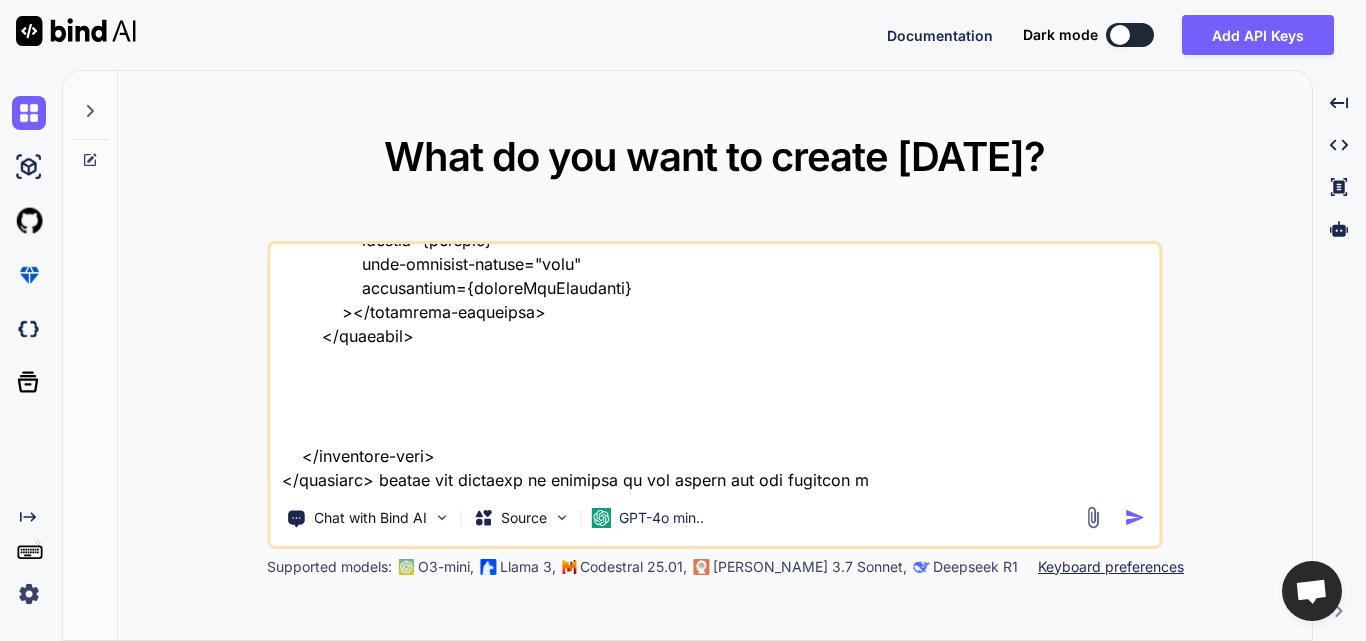 type on "<template>
<lightning-card title="Vehicle Search" icon-name="custom:custom63">
<div class="slds-p-around_medium">
<lightning-layout multiple-rows="true" vertical-align="end">
<lightning-layout-item
size="12"
small-device-size="10"
medium-device-size="8"
large-device-size="6"
padding="around-small"
>
<lightning-textarea
label="Enter Vehicle Names (one per line)"
value={searchInput}
onchange={handleInputChange}
></lightning-textarea>
</lightning-layout-item>
<lightning-layout-item
size="12"
small-device-size="2"
medium-device-size="2"
large-device-size="2"
padding="around-small"
>
..." 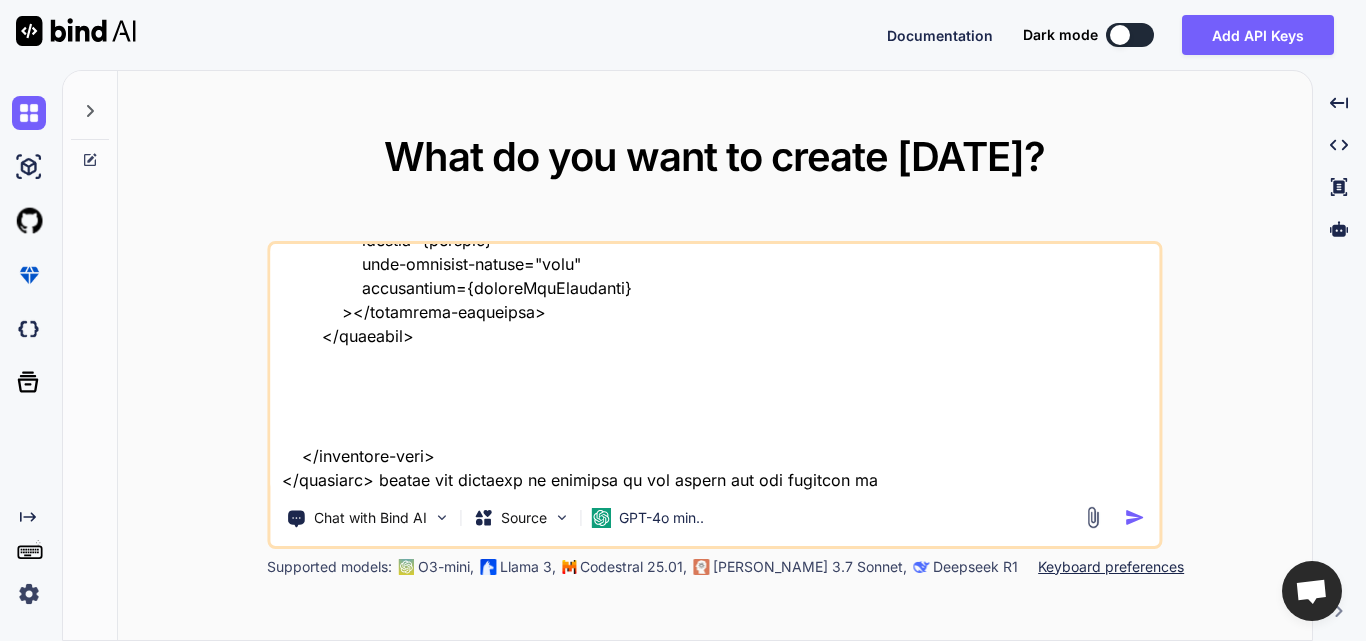 type on "<template>
<lightning-card title="Vehicle Search" icon-name="custom:custom63">
<div class="slds-p-around_medium">
<lightning-layout multiple-rows="true" vertical-align="end">
<lightning-layout-item
size="12"
small-device-size="10"
medium-device-size="8"
large-device-size="6"
padding="around-small"
>
<lightning-textarea
label="Enter Vehicle Names (one per line)"
value={searchInput}
onchange={handleInputChange}
></lightning-textarea>
</lightning-layout-item>
<lightning-layout-item
size="12"
small-device-size="2"
medium-device-size="2"
large-device-size="2"
padding="around-small"
>
..." 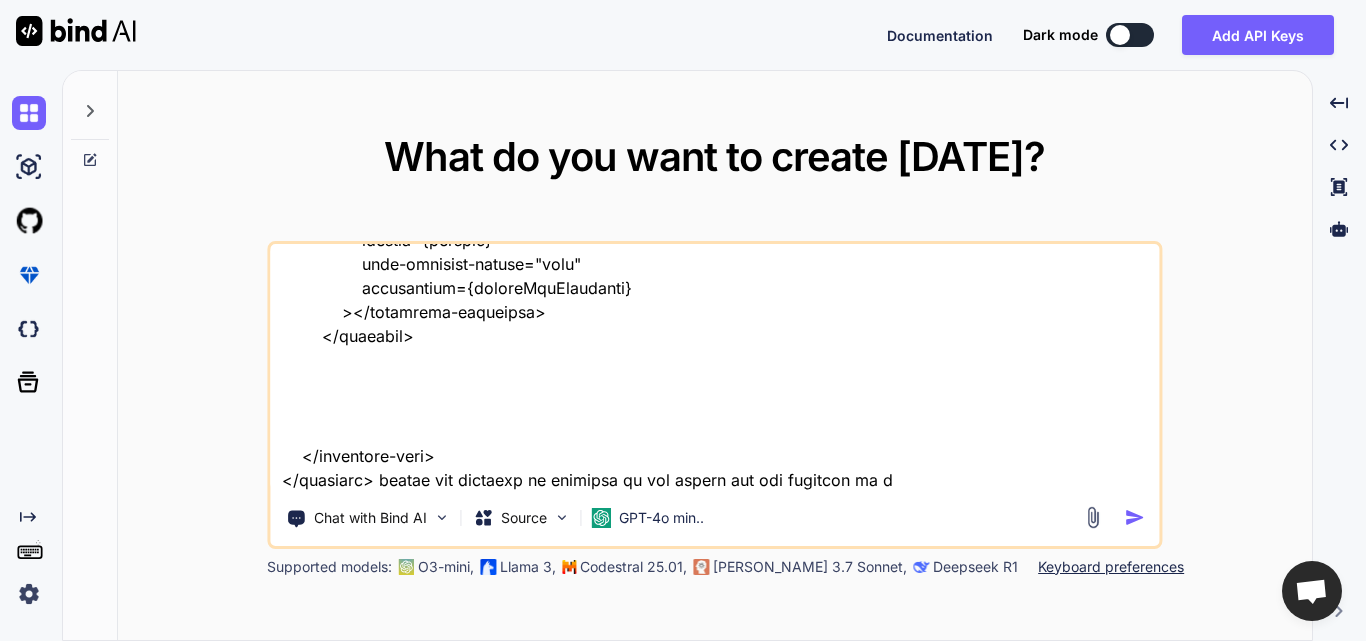 type on "<template>
<lightning-card title="Vehicle Search" icon-name="custom:custom63">
<div class="slds-p-around_medium">
<lightning-layout multiple-rows="true" vertical-align="end">
<lightning-layout-item
size="12"
small-device-size="10"
medium-device-size="8"
large-device-size="6"
padding="around-small"
>
<lightning-textarea
label="Enter Vehicle Names (one per line)"
value={searchInput}
onchange={handleInputChange}
></lightning-textarea>
</lightning-layout-item>
<lightning-layout-item
size="12"
small-device-size="2"
medium-device-size="2"
large-device-size="2"
padding="around-small"
>
..." 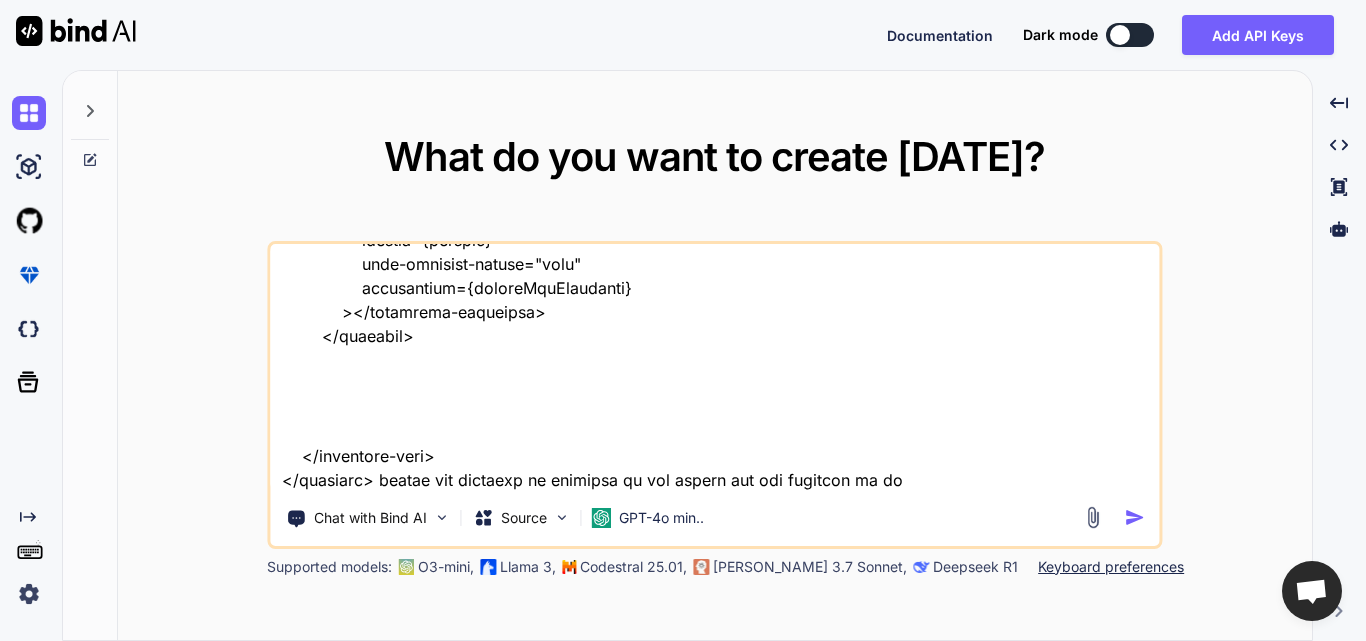 type on "<template>
<lightning-card title="Vehicle Search" icon-name="custom:custom63">
<div class="slds-p-around_medium">
<lightning-layout multiple-rows="true" vertical-align="end">
<lightning-layout-item
size="12"
small-device-size="10"
medium-device-size="8"
large-device-size="6"
padding="around-small"
>
<lightning-textarea
label="Enter Vehicle Names (one per line)"
value={searchInput}
onchange={handleInputChange}
></lightning-textarea>
</lightning-layout-item>
<lightning-layout-item
size="12"
small-device-size="2"
medium-device-size="2"
large-device-size="2"
padding="around-small"
>
..." 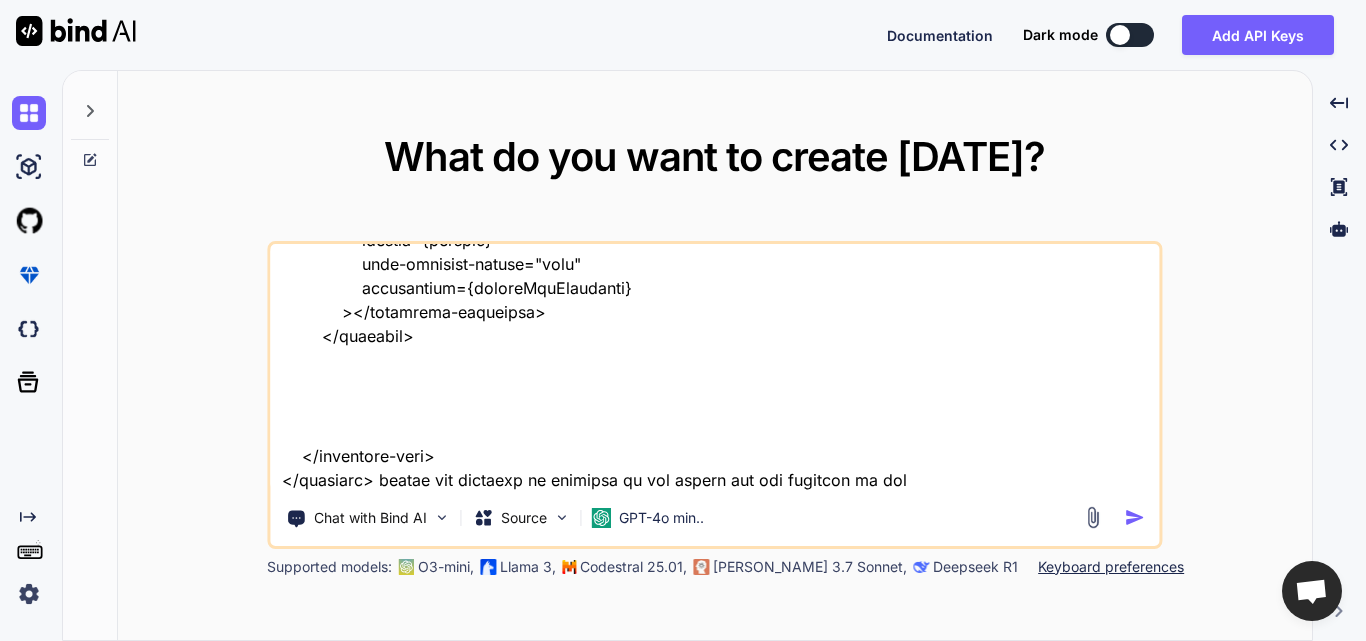 type on "<template>
<lightning-card title="Vehicle Search" icon-name="custom:custom63">
<div class="slds-p-around_medium">
<lightning-layout multiple-rows="true" vertical-align="end">
<lightning-layout-item
size="12"
small-device-size="10"
medium-device-size="8"
large-device-size="6"
padding="around-small"
>
<lightning-textarea
label="Enter Vehicle Names (one per line)"
value={searchInput}
onchange={handleInputChange}
></lightning-textarea>
</lightning-layout-item>
<lightning-layout-item
size="12"
small-device-size="2"
medium-device-size="2"
large-device-size="2"
padding="around-small"
>
..." 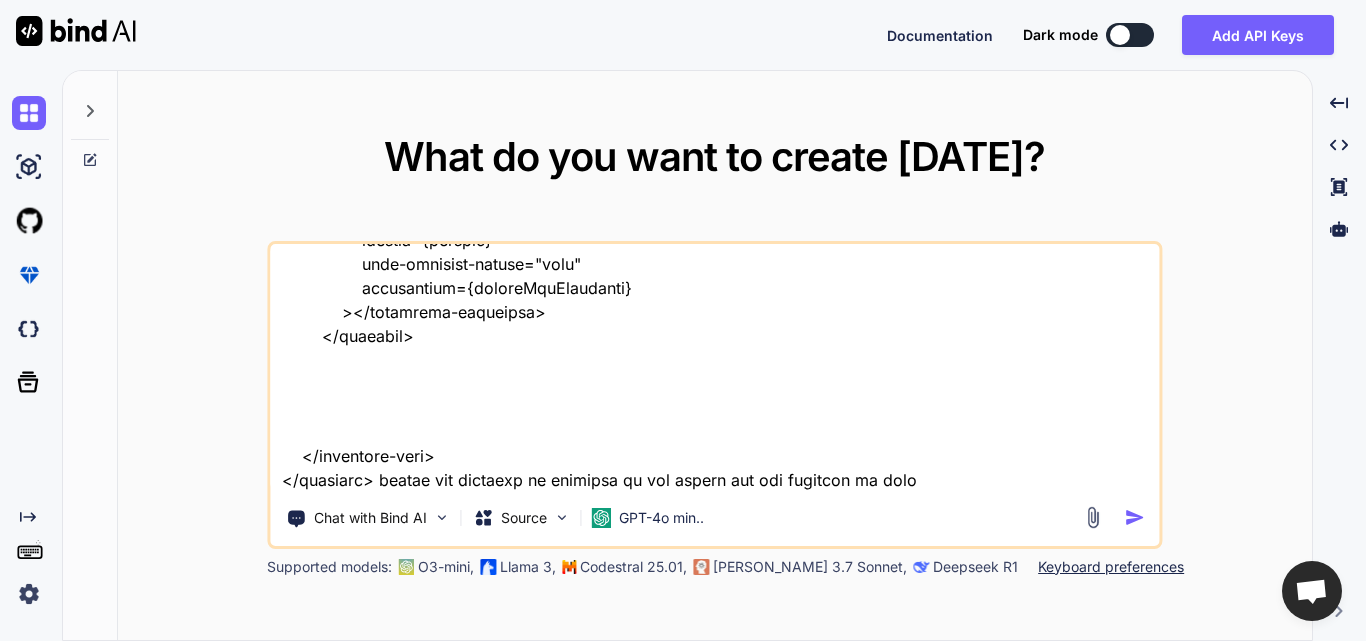 type on "<template>
<lightning-card title="Vehicle Search" icon-name="custom:custom63">
<div class="slds-p-around_medium">
<lightning-layout multiple-rows="true" vertical-align="end">
<lightning-layout-item
size="12"
small-device-size="10"
medium-device-size="8"
large-device-size="6"
padding="around-small"
>
<lightning-textarea
label="Enter Vehicle Names (one per line)"
value={searchInput}
onchange={handleInputChange}
></lightning-textarea>
</lightning-layout-item>
<lightning-layout-item
size="12"
small-device-size="2"
medium-device-size="2"
large-device-size="2"
padding="around-small"
>
..." 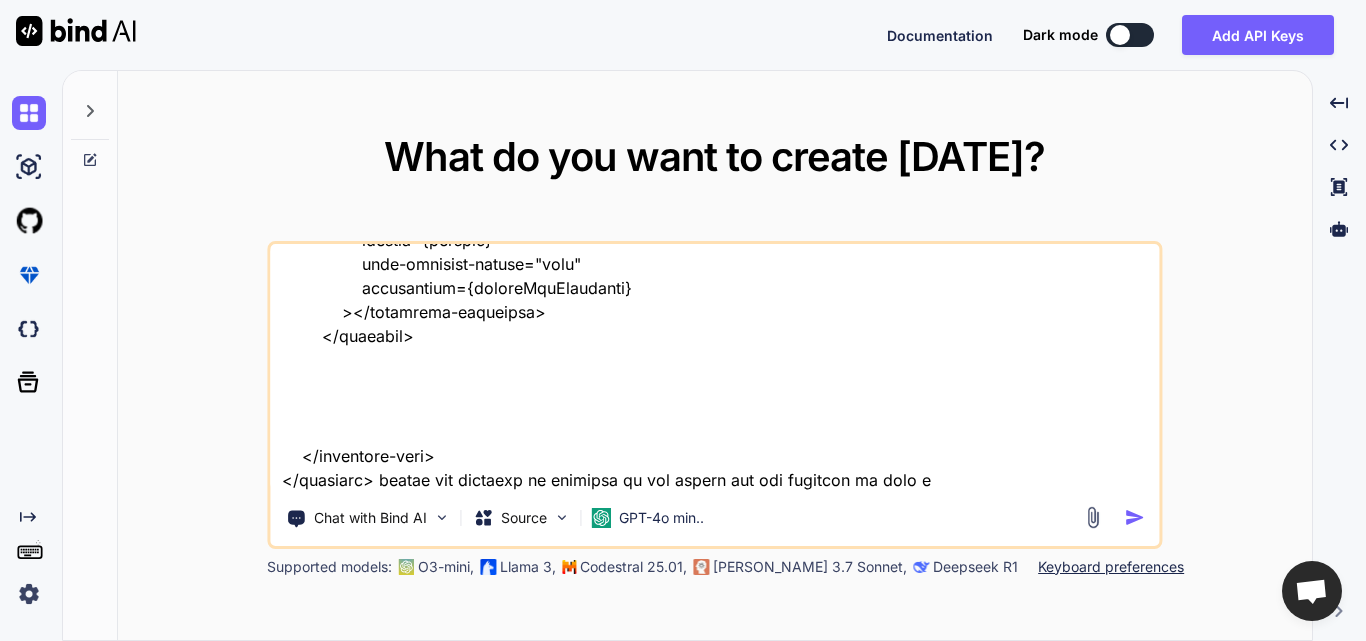 type on "<template>
<lightning-card title="Vehicle Search" icon-name="custom:custom63">
<div class="slds-p-around_medium">
<lightning-layout multiple-rows="true" vertical-align="end">
<lightning-layout-item
size="12"
small-device-size="10"
medium-device-size="8"
large-device-size="6"
padding="around-small"
>
<lightning-textarea
label="Enter Vehicle Names (one per line)"
value={searchInput}
onchange={handleInputChange}
></lightning-textarea>
</lightning-layout-item>
<lightning-layout-item
size="12"
small-device-size="2"
medium-device-size="2"
large-device-size="2"
padding="around-small"
>
..." 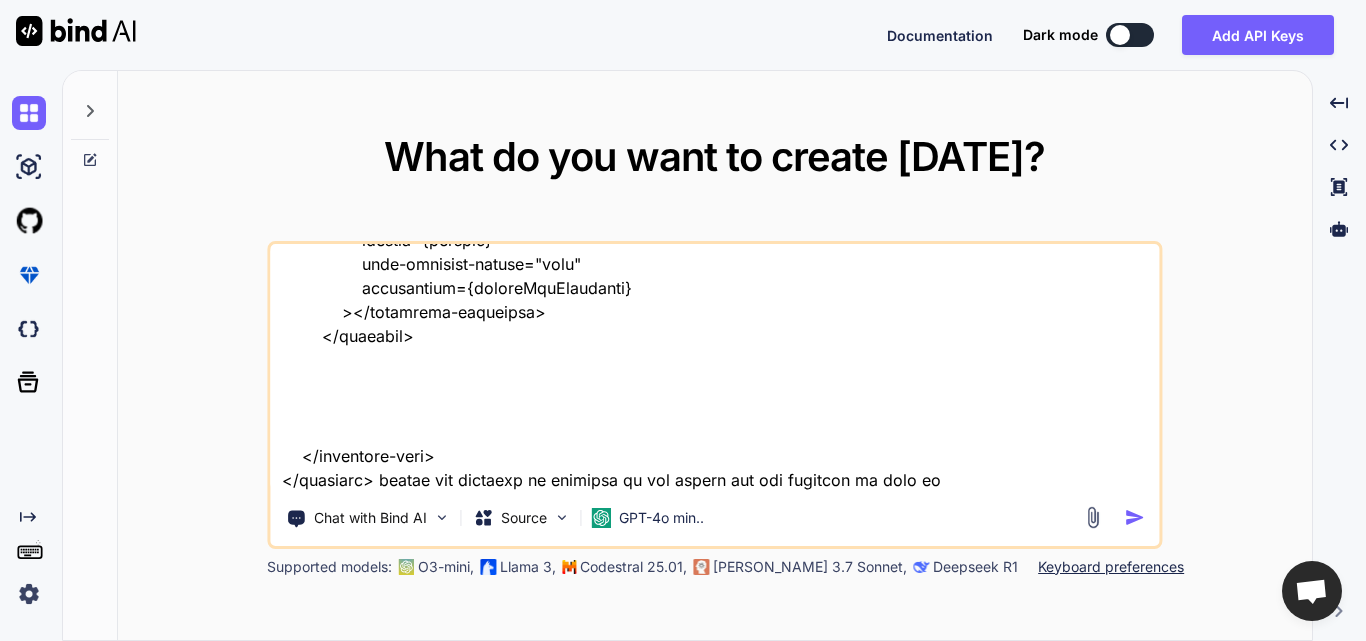 type on "<template>
<lightning-card title="Vehicle Search" icon-name="custom:custom63">
<div class="slds-p-around_medium">
<lightning-layout multiple-rows="true" vertical-align="end">
<lightning-layout-item
size="12"
small-device-size="10"
medium-device-size="8"
large-device-size="6"
padding="around-small"
>
<lightning-textarea
label="Enter Vehicle Names (one per line)"
value={searchInput}
onchange={handleInputChange}
></lightning-textarea>
</lightning-layout-item>
<lightning-layout-item
size="12"
small-device-size="2"
medium-device-size="2"
large-device-size="2"
padding="around-small"
>
..." 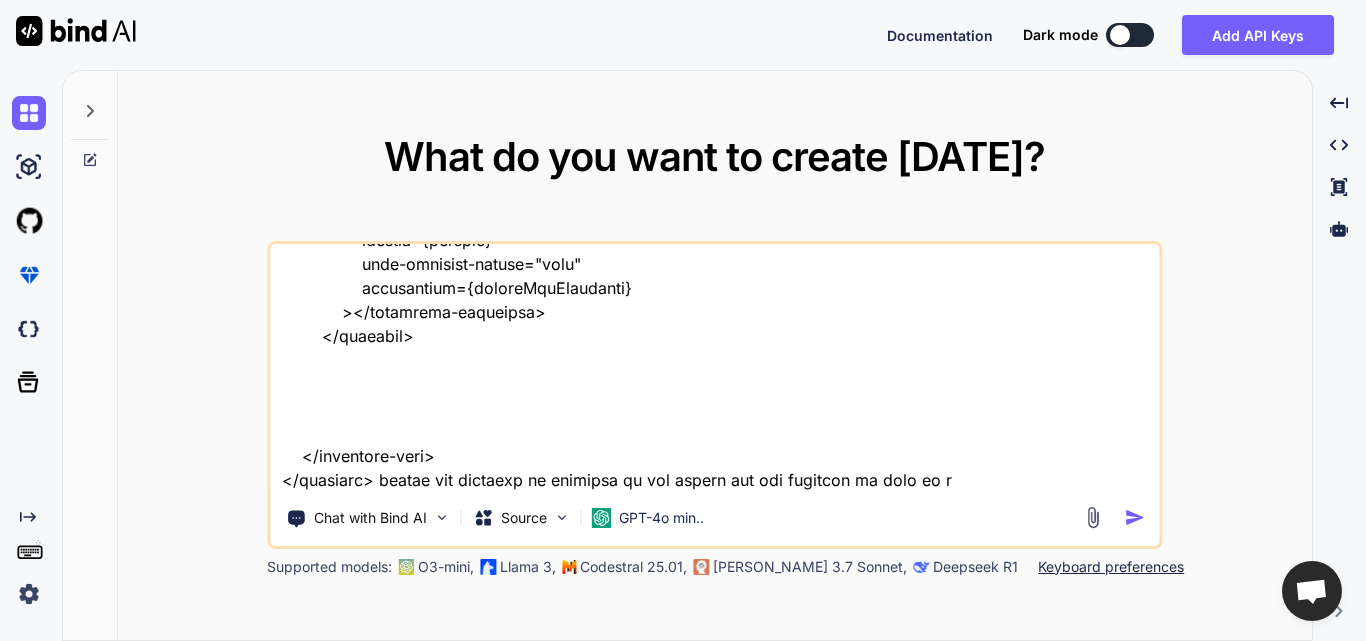 type on "<template>
<lightning-card title="Vehicle Search" icon-name="custom:custom63">
<div class="slds-p-around_medium">
<lightning-layout multiple-rows="true" vertical-align="end">
<lightning-layout-item
size="12"
small-device-size="10"
medium-device-size="8"
large-device-size="6"
padding="around-small"
>
<lightning-textarea
label="Enter Vehicle Names (one per line)"
value={searchInput}
onchange={handleInputChange}
></lightning-textarea>
</lightning-layout-item>
<lightning-layout-item
size="12"
small-device-size="2"
medium-device-size="2"
large-device-size="2"
padding="around-small"
>
..." 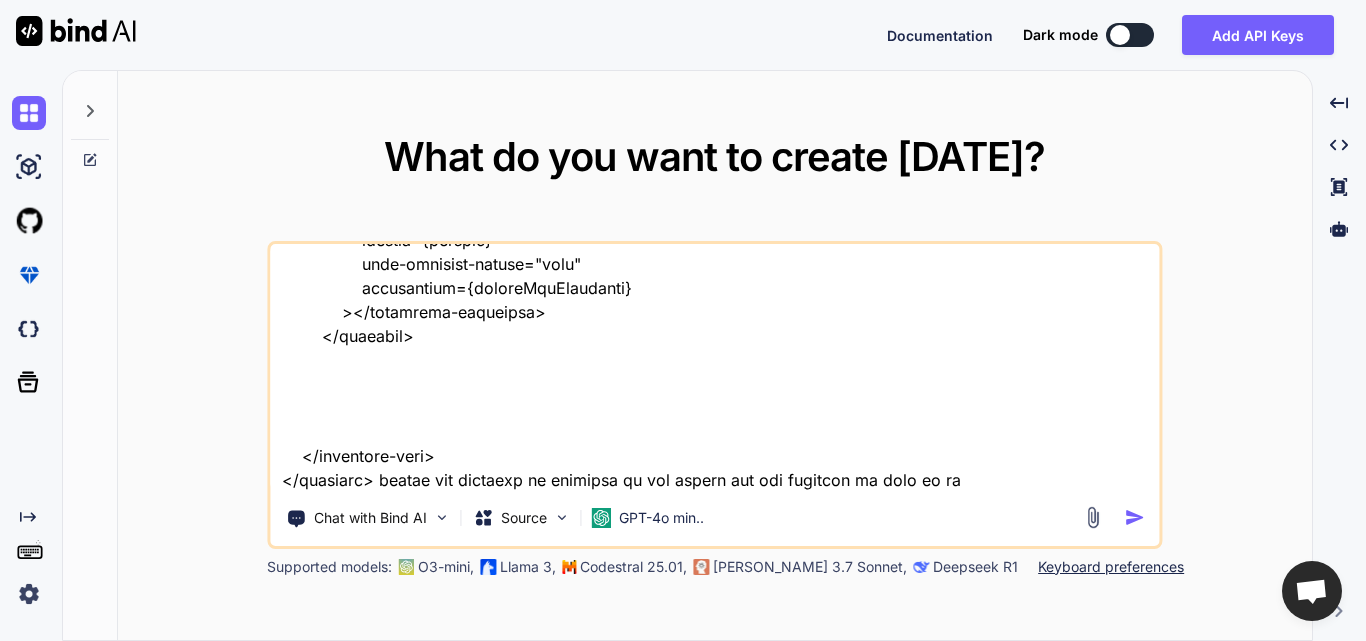 type on "<template>
<lightning-card title="Vehicle Search" icon-name="custom:custom63">
<div class="slds-p-around_medium">
<lightning-layout multiple-rows="true" vertical-align="end">
<lightning-layout-item
size="12"
small-device-size="10"
medium-device-size="8"
large-device-size="6"
padding="around-small"
>
<lightning-textarea
label="Enter Vehicle Names (one per line)"
value={searchInput}
onchange={handleInputChange}
></lightning-textarea>
</lightning-layout-item>
<lightning-layout-item
size="12"
small-device-size="2"
medium-device-size="2"
large-device-size="2"
padding="around-small"
>
..." 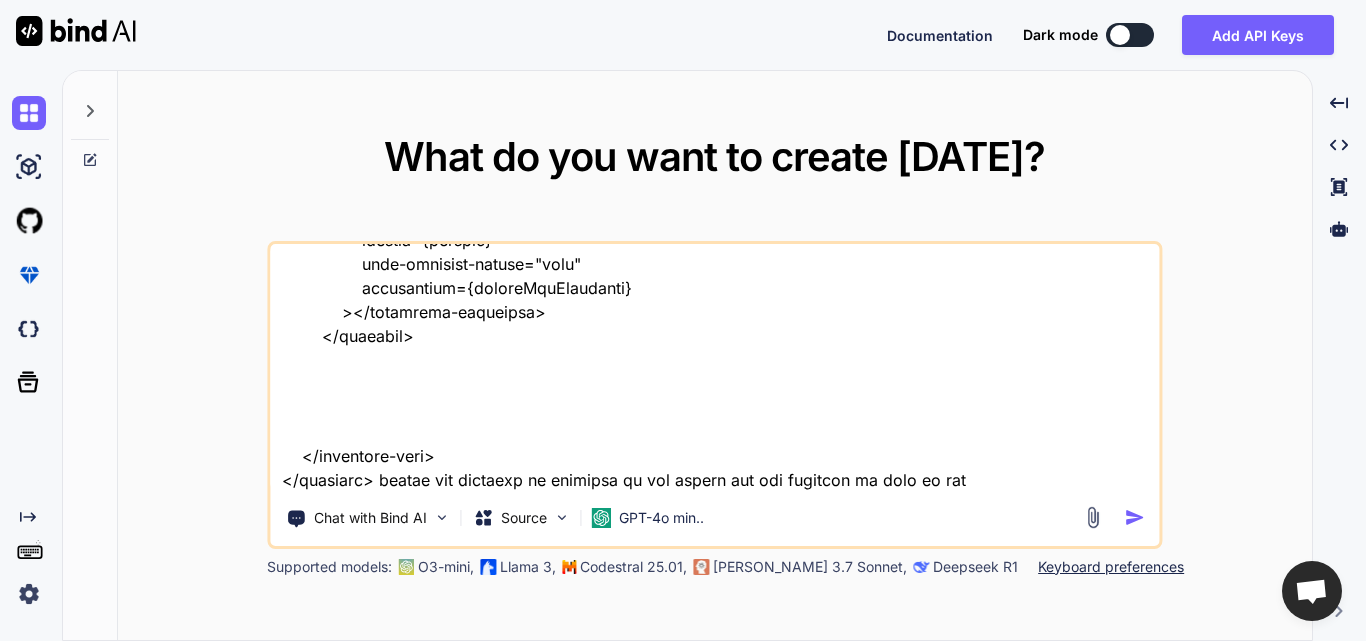 type on "<template>
<lightning-card title="Vehicle Search" icon-name="custom:custom63">
<div class="slds-p-around_medium">
<lightning-layout multiple-rows="true" vertical-align="end">
<lightning-layout-item
size="12"
small-device-size="10"
medium-device-size="8"
large-device-size="6"
padding="around-small"
>
<lightning-textarea
label="Enter Vehicle Names (one per line)"
value={searchInput}
onchange={handleInputChange}
></lightning-textarea>
</lightning-layout-item>
<lightning-layout-item
size="12"
small-device-size="2"
medium-device-size="2"
large-device-size="2"
padding="around-small"
>
..." 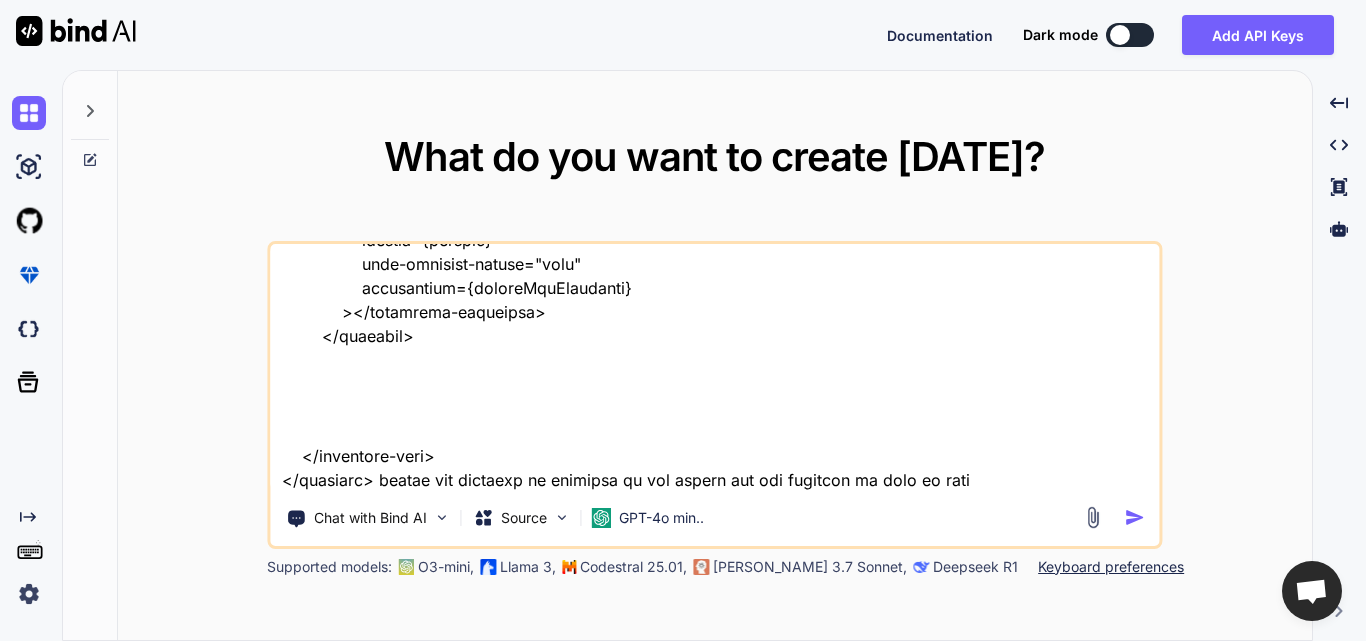 type on "<template>
<lightning-card title="Vehicle Search" icon-name="custom:custom63">
<div class="slds-p-around_medium">
<lightning-layout multiple-rows="true" vertical-align="end">
<lightning-layout-item
size="12"
small-device-size="10"
medium-device-size="8"
large-device-size="6"
padding="around-small"
>
<lightning-textarea
label="Enter Vehicle Names (one per line)"
value={searchInput}
onchange={handleInputChange}
></lightning-textarea>
</lightning-layout-item>
<lightning-layout-item
size="12"
small-device-size="2"
medium-device-size="2"
large-device-size="2"
padding="around-small"
>
..." 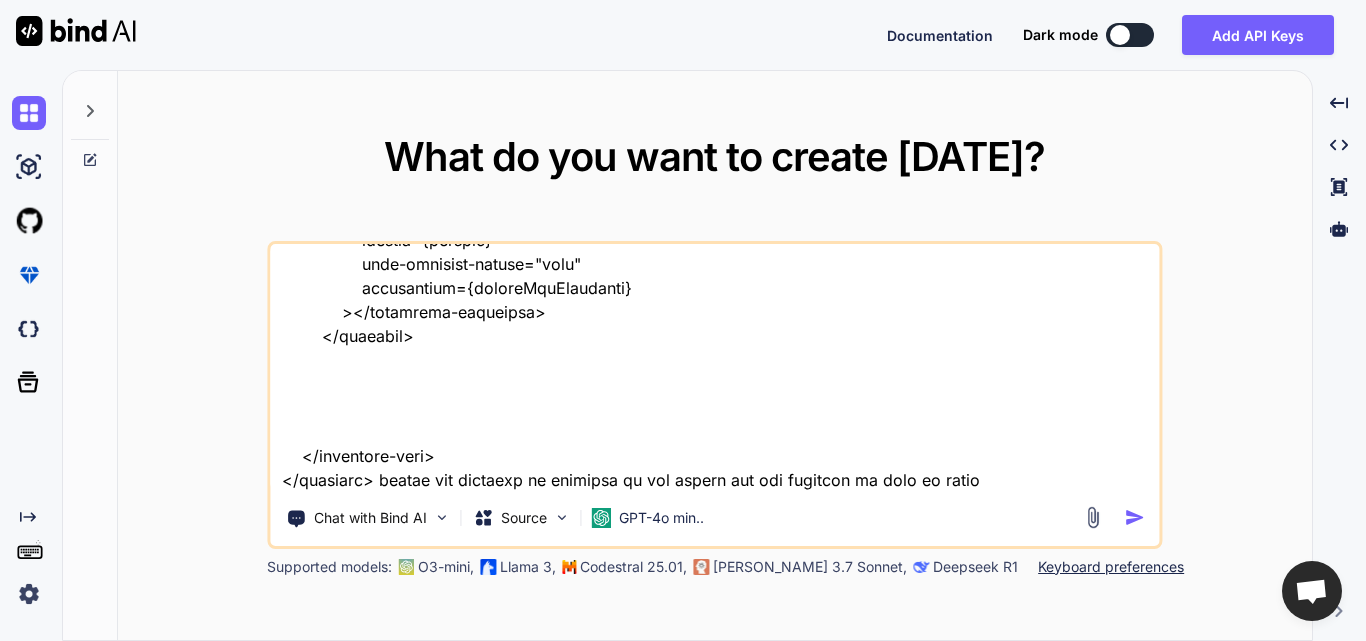 type on "<template>
<lightning-card title="Vehicle Search" icon-name="custom:custom63">
<div class="slds-p-around_medium">
<lightning-layout multiple-rows="true" vertical-align="end">
<lightning-layout-item
size="12"
small-device-size="10"
medium-device-size="8"
large-device-size="6"
padding="around-small"
>
<lightning-textarea
label="Enter Vehicle Names (one per line)"
value={searchInput}
onchange={handleInputChange}
></lightning-textarea>
</lightning-layout-item>
<lightning-layout-item
size="12"
small-device-size="2"
medium-device-size="2"
large-device-size="2"
padding="around-small"
>
..." 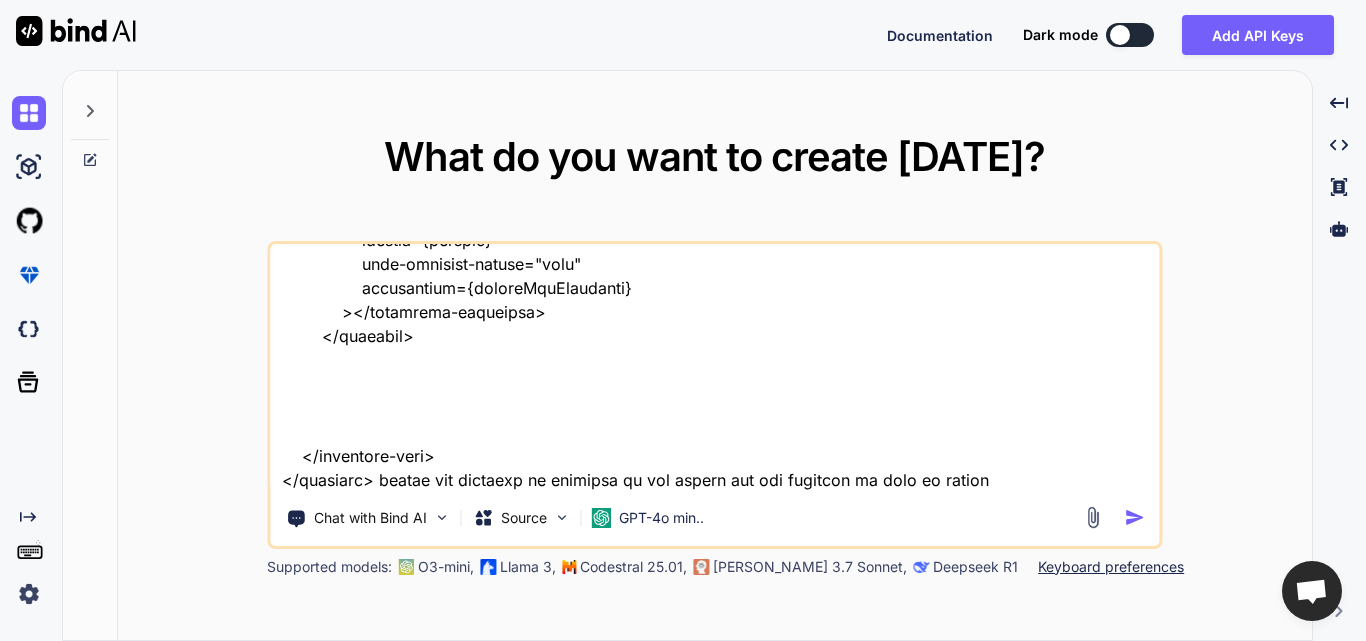 type on "<template>
<lightning-card title="Vehicle Search" icon-name="custom:custom63">
<div class="slds-p-around_medium">
<lightning-layout multiple-rows="true" vertical-align="end">
<lightning-layout-item
size="12"
small-device-size="10"
medium-device-size="8"
large-device-size="6"
padding="around-small"
>
<lightning-textarea
label="Enter Vehicle Names (one per line)"
value={searchInput}
onchange={handleInputChange}
></lightning-textarea>
</lightning-layout-item>
<lightning-layout-item
size="12"
small-device-size="2"
medium-device-size="2"
large-device-size="2"
padding="around-small"
>
..." 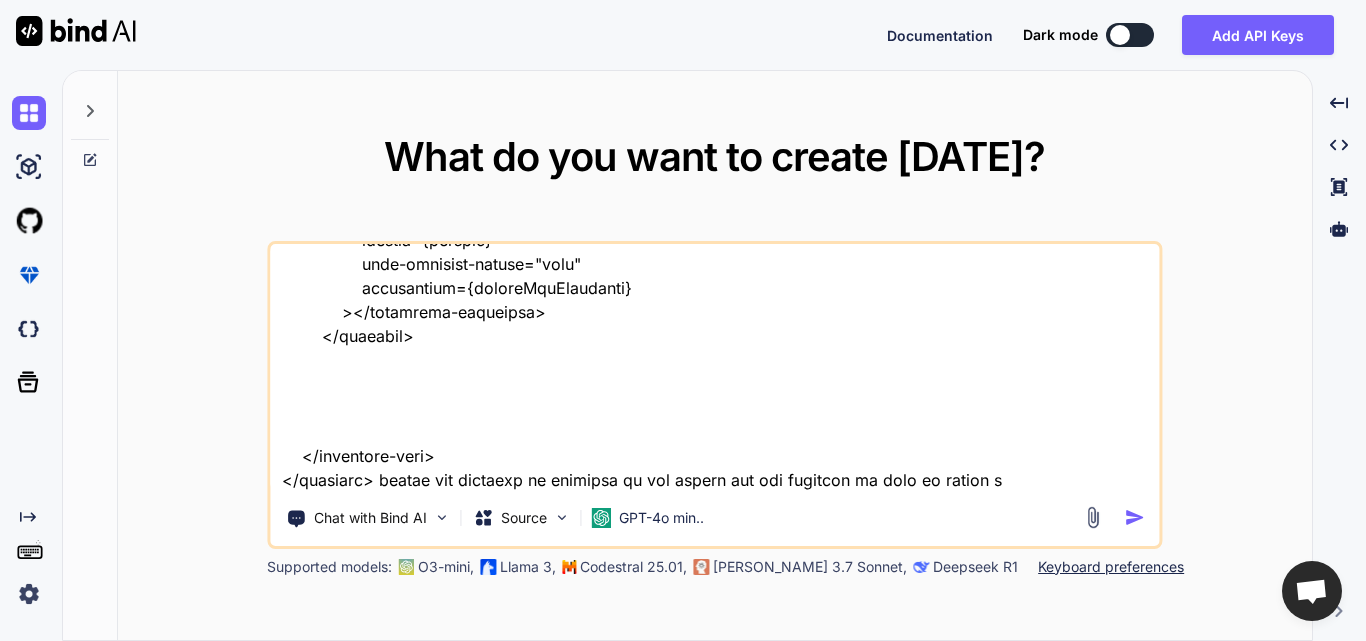 type on "<template>
<lightning-card title="Vehicle Search" icon-name="custom:custom63">
<div class="slds-p-around_medium">
<lightning-layout multiple-rows="true" vertical-align="end">
<lightning-layout-item
size="12"
small-device-size="10"
medium-device-size="8"
large-device-size="6"
padding="around-small"
>
<lightning-textarea
label="Enter Vehicle Names (one per line)"
value={searchInput}
onchange={handleInputChange}
></lightning-textarea>
</lightning-layout-item>
<lightning-layout-item
size="12"
small-device-size="2"
medium-device-size="2"
large-device-size="2"
padding="around-small"
>
..." 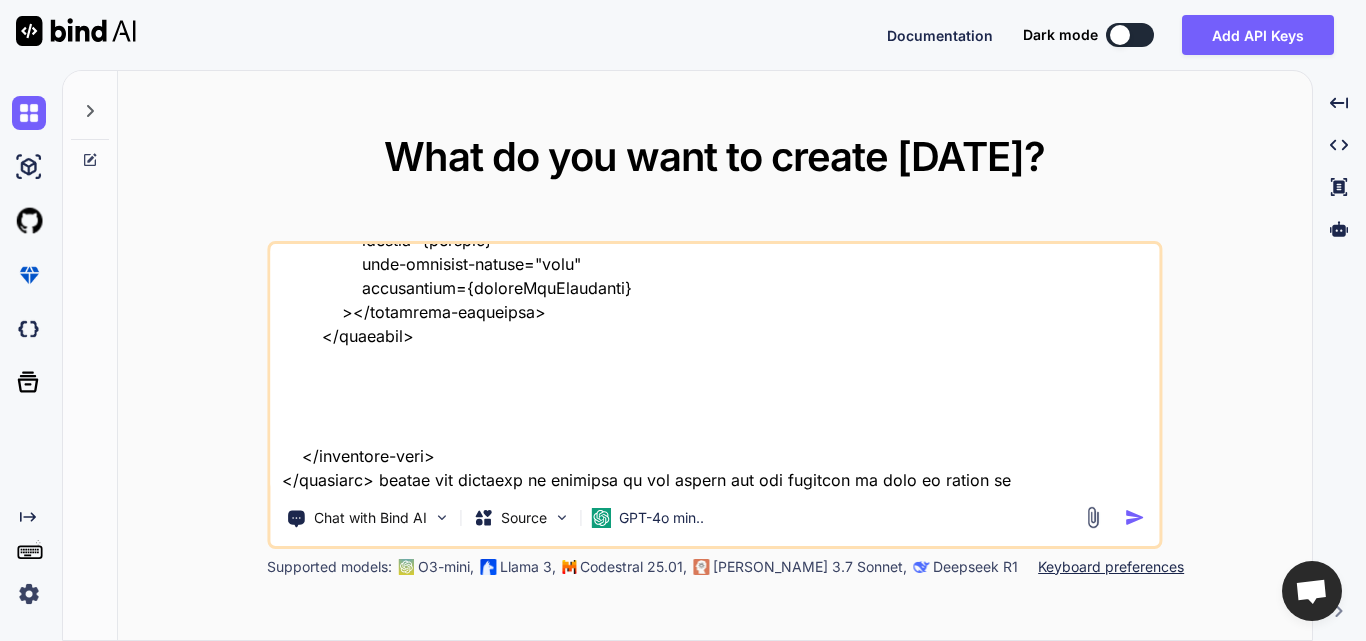 type 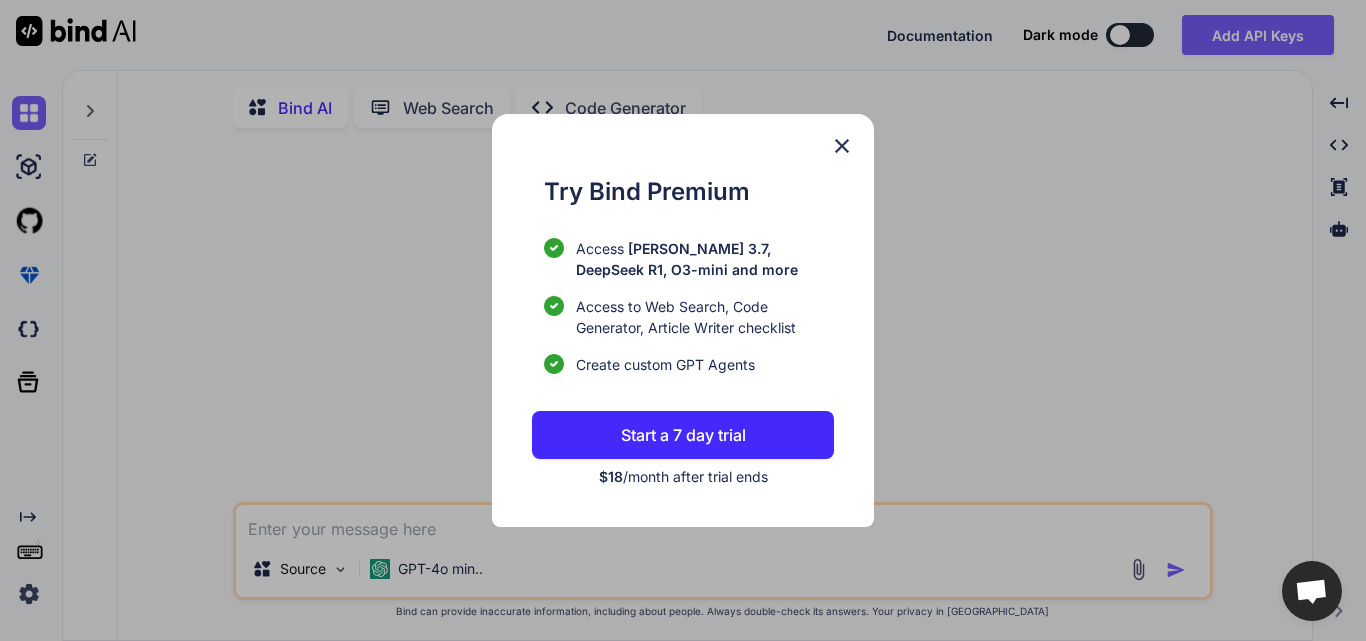 click at bounding box center [842, 146] 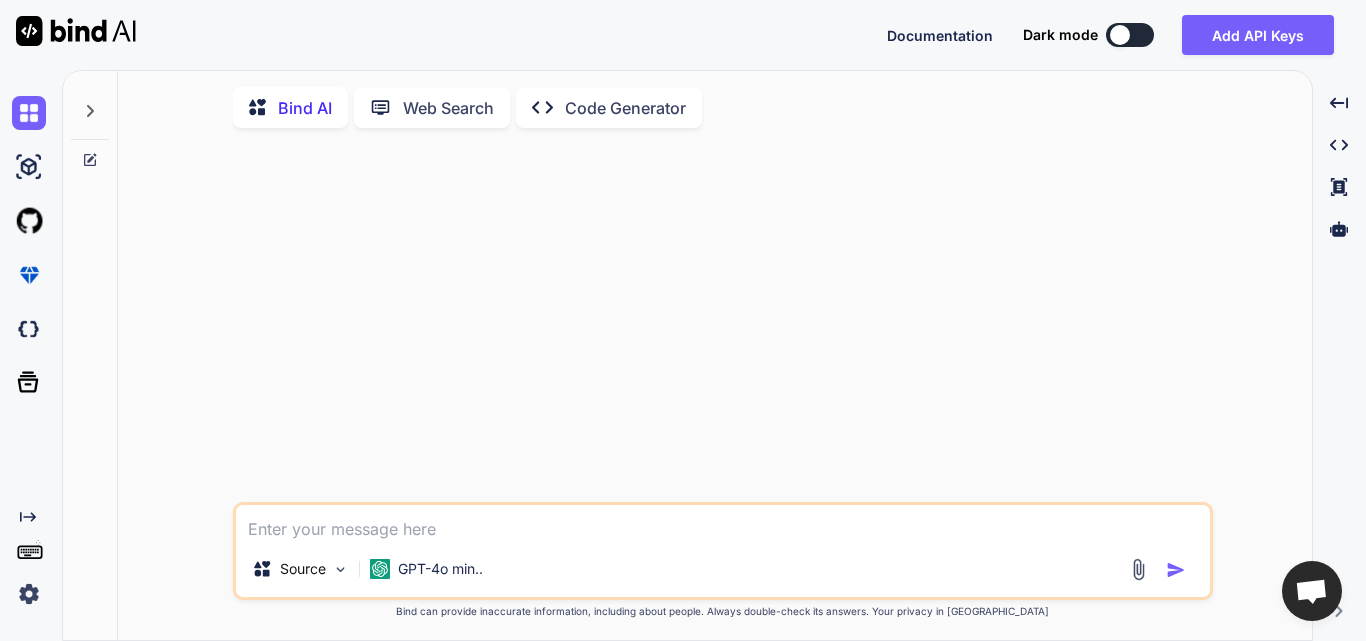 click at bounding box center (723, 523) 